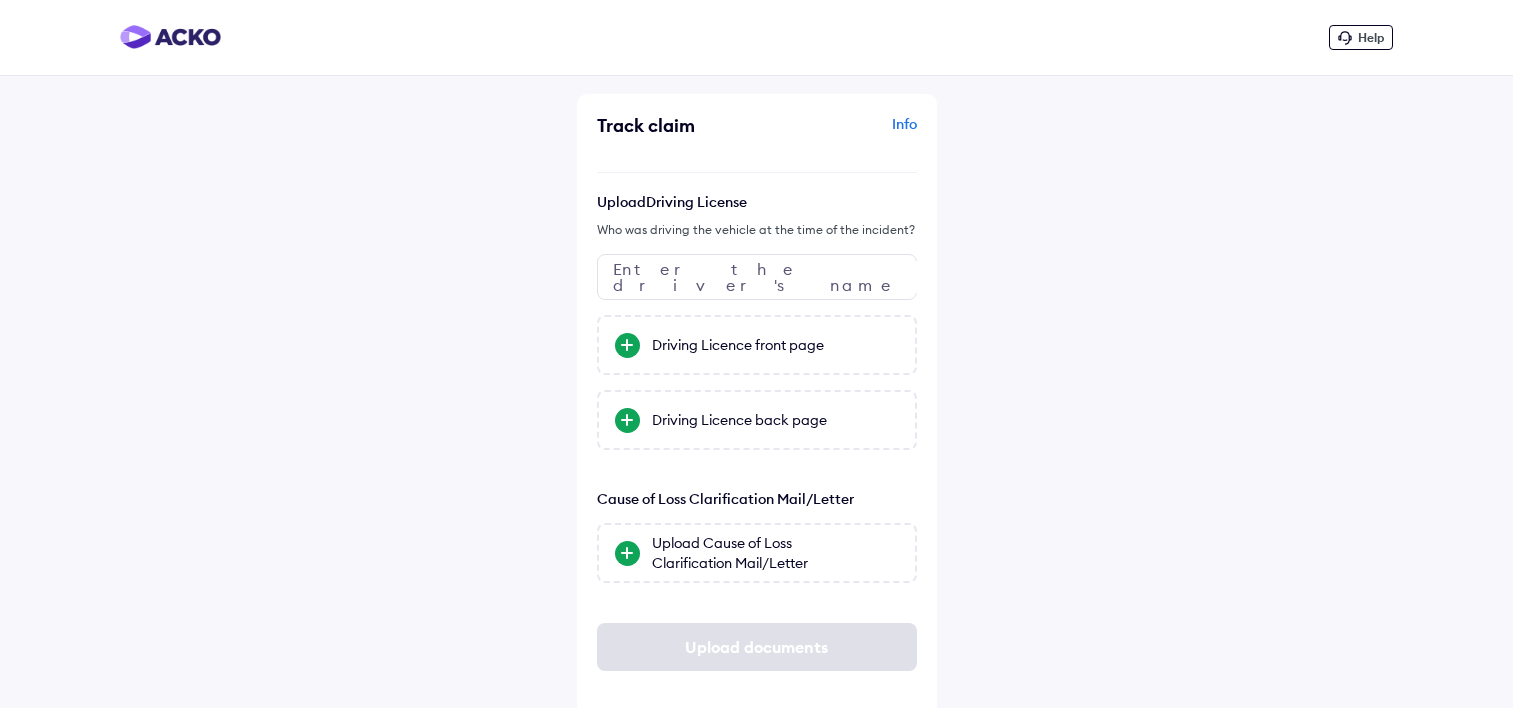 scroll, scrollTop: 0, scrollLeft: 0, axis: both 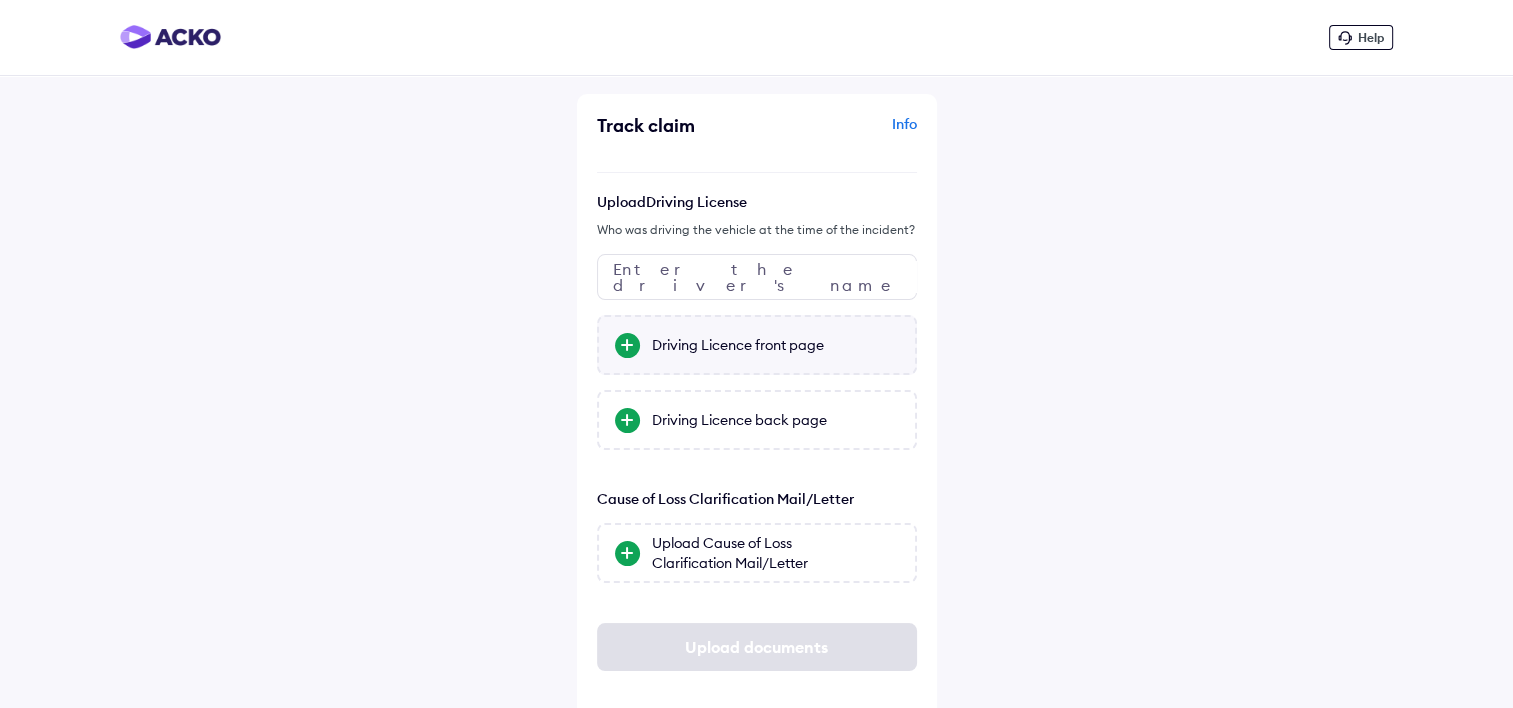 click on "Driving Licence front page" at bounding box center [775, 345] 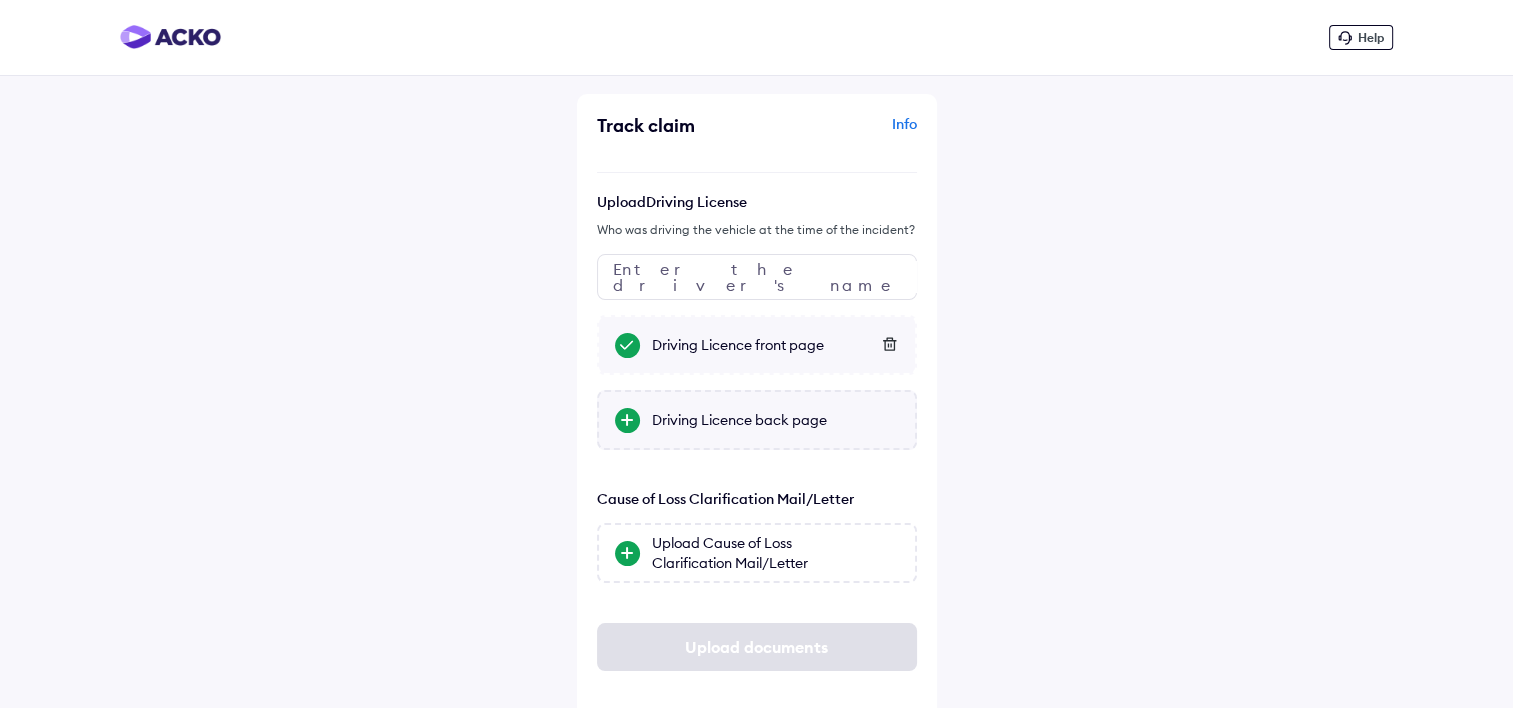 click on "Driving Licence back page" at bounding box center (775, 420) 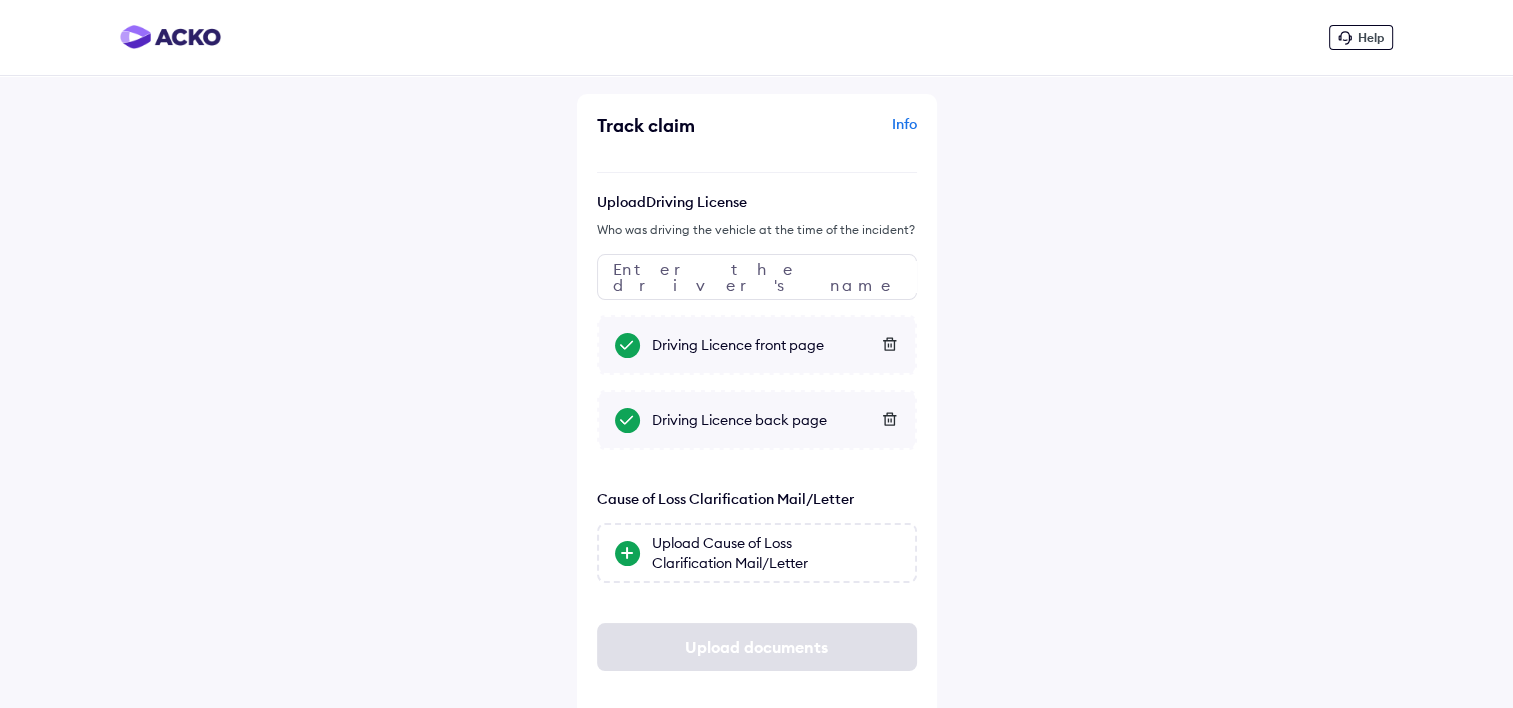 scroll, scrollTop: 23, scrollLeft: 0, axis: vertical 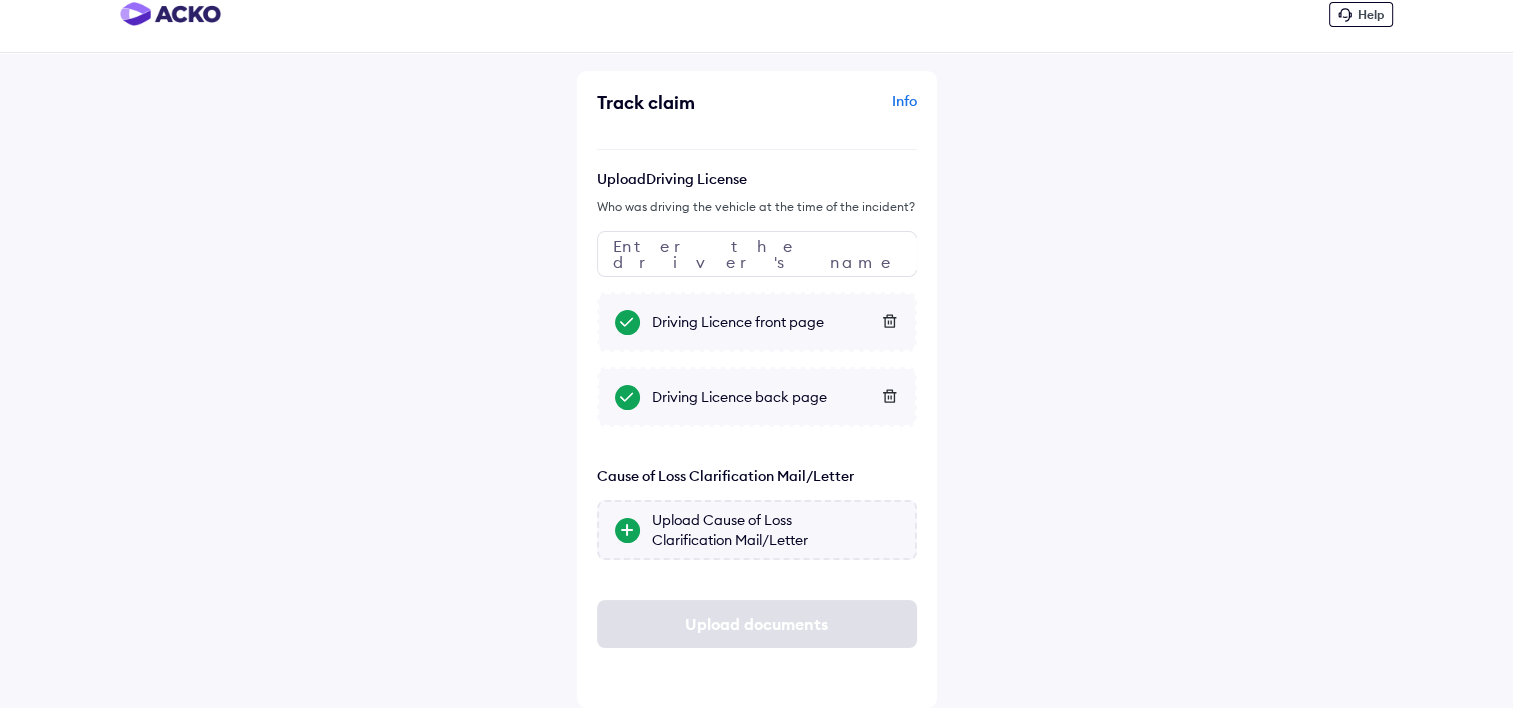 click on "Upload Cause of Loss Clarification Mail/Letter" at bounding box center (775, 530) 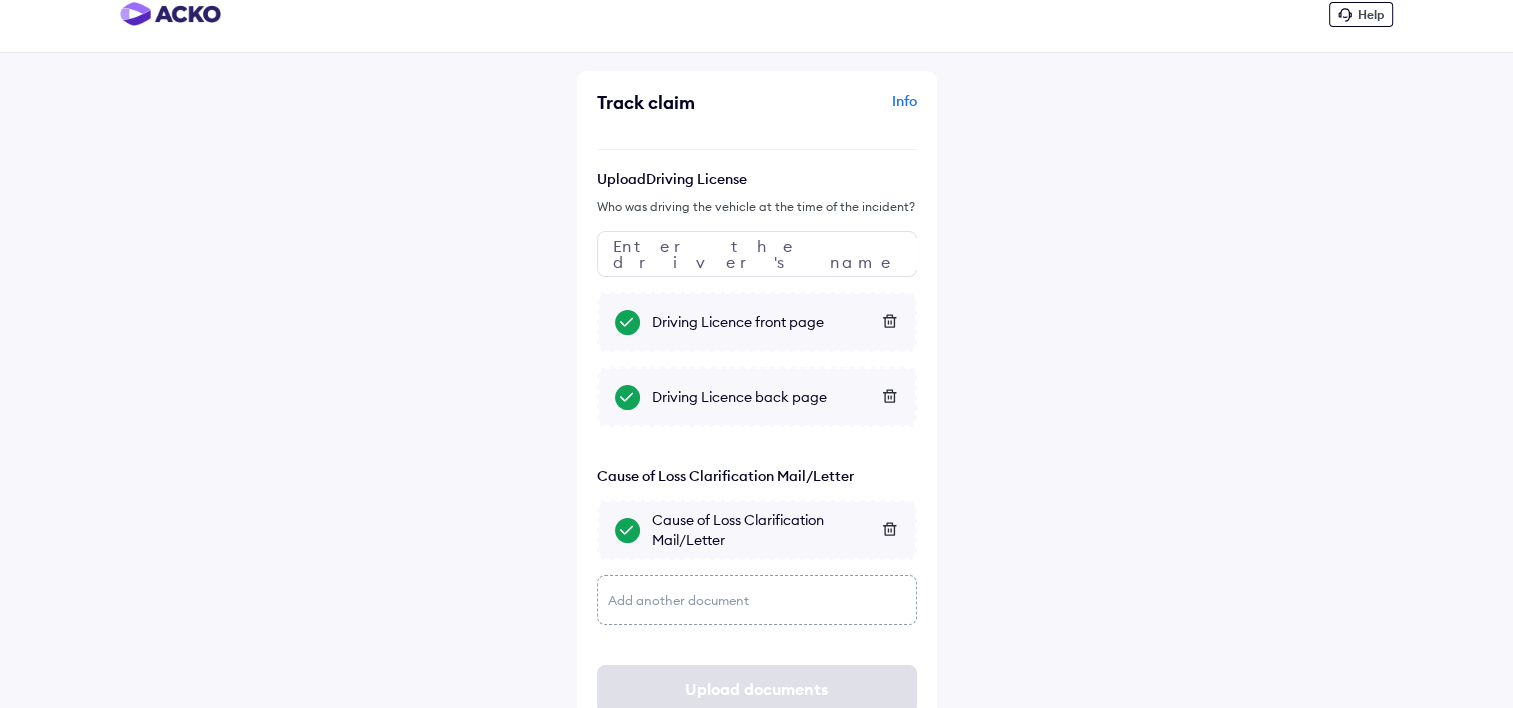scroll, scrollTop: 88, scrollLeft: 0, axis: vertical 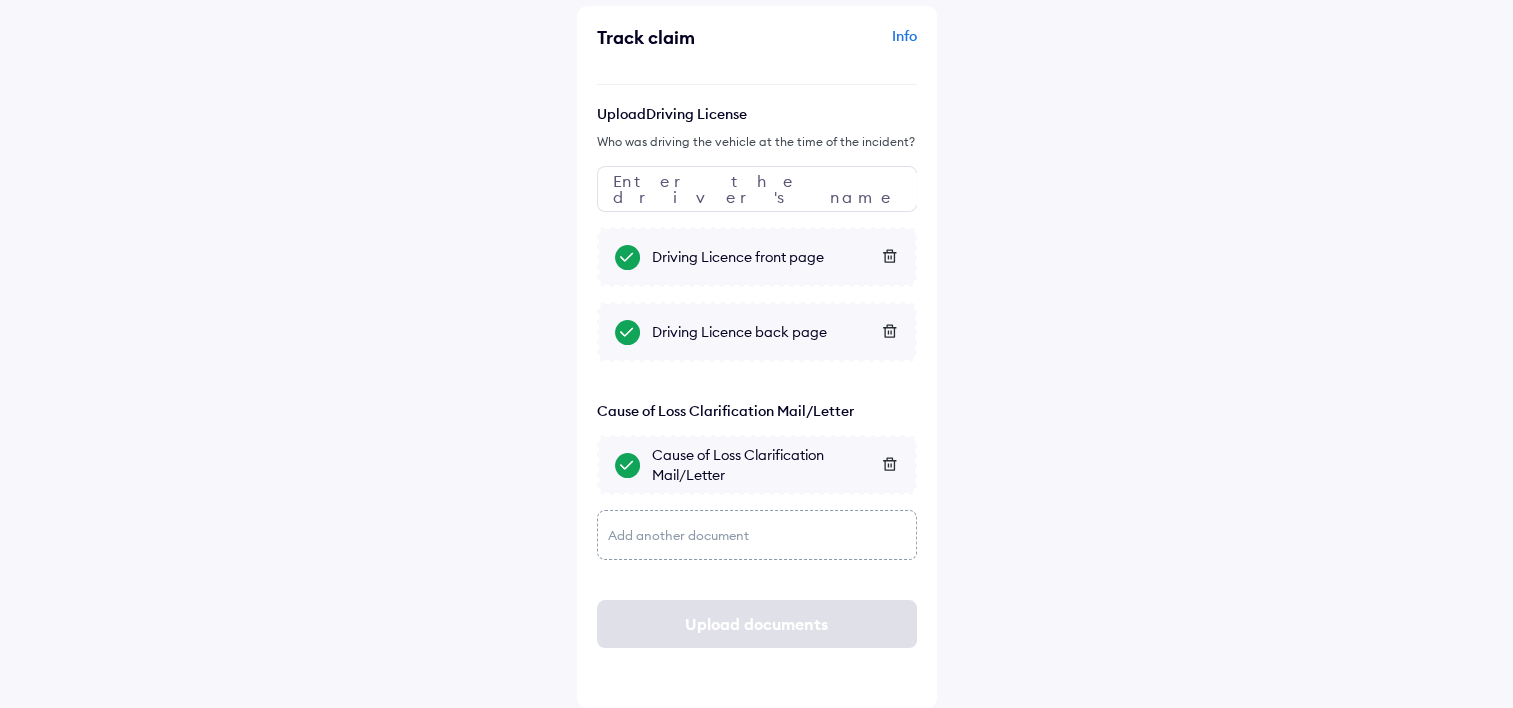 click on "Add another document" 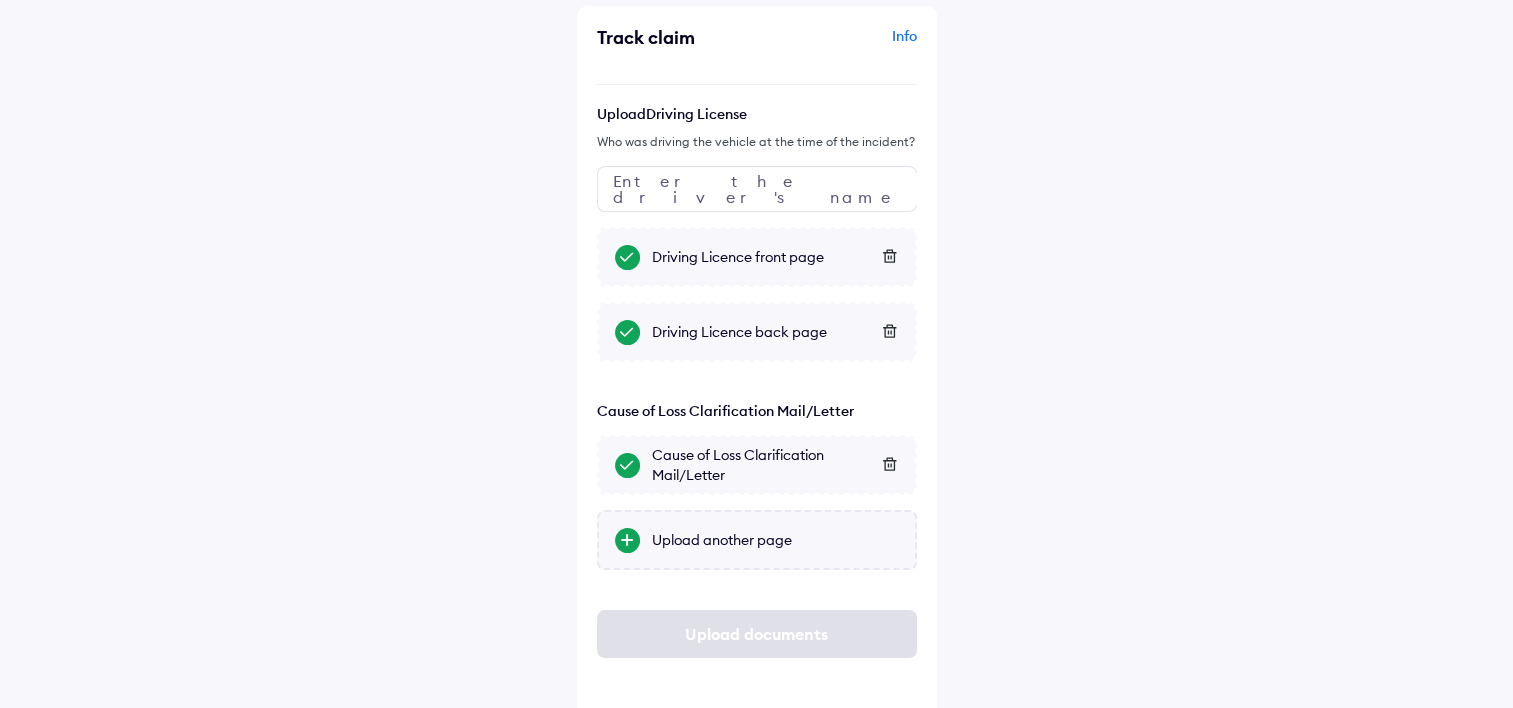 click on "Upload another page" at bounding box center [775, 540] 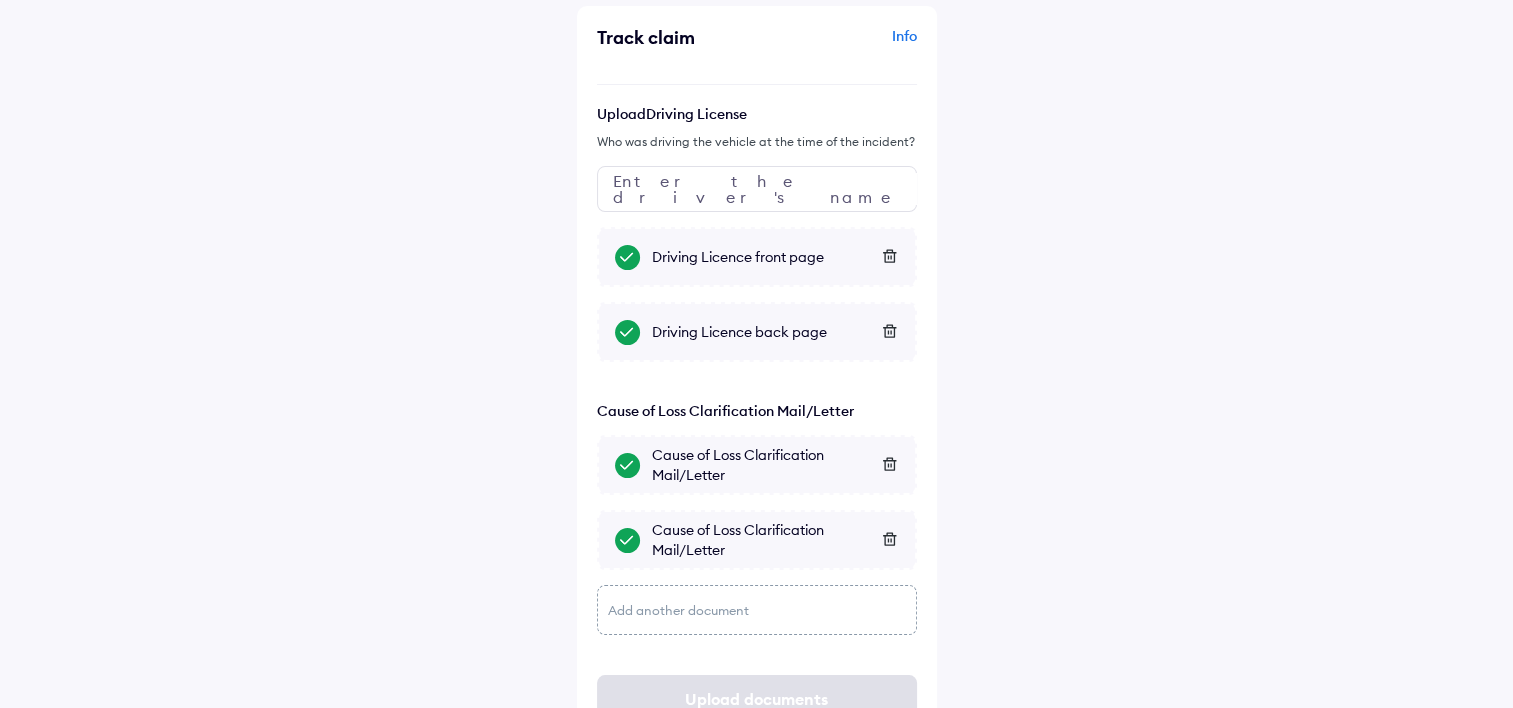 scroll, scrollTop: 0, scrollLeft: 0, axis: both 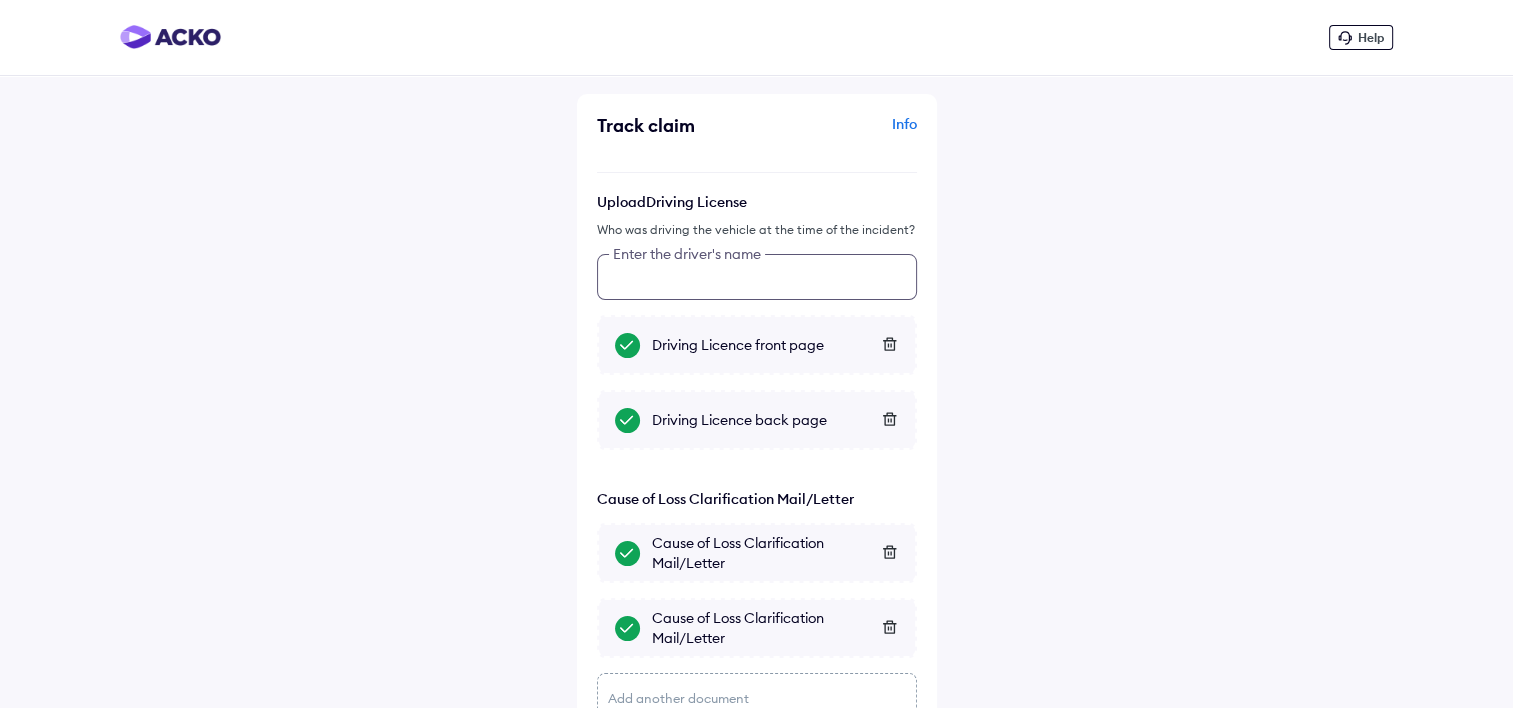 click at bounding box center [757, 277] 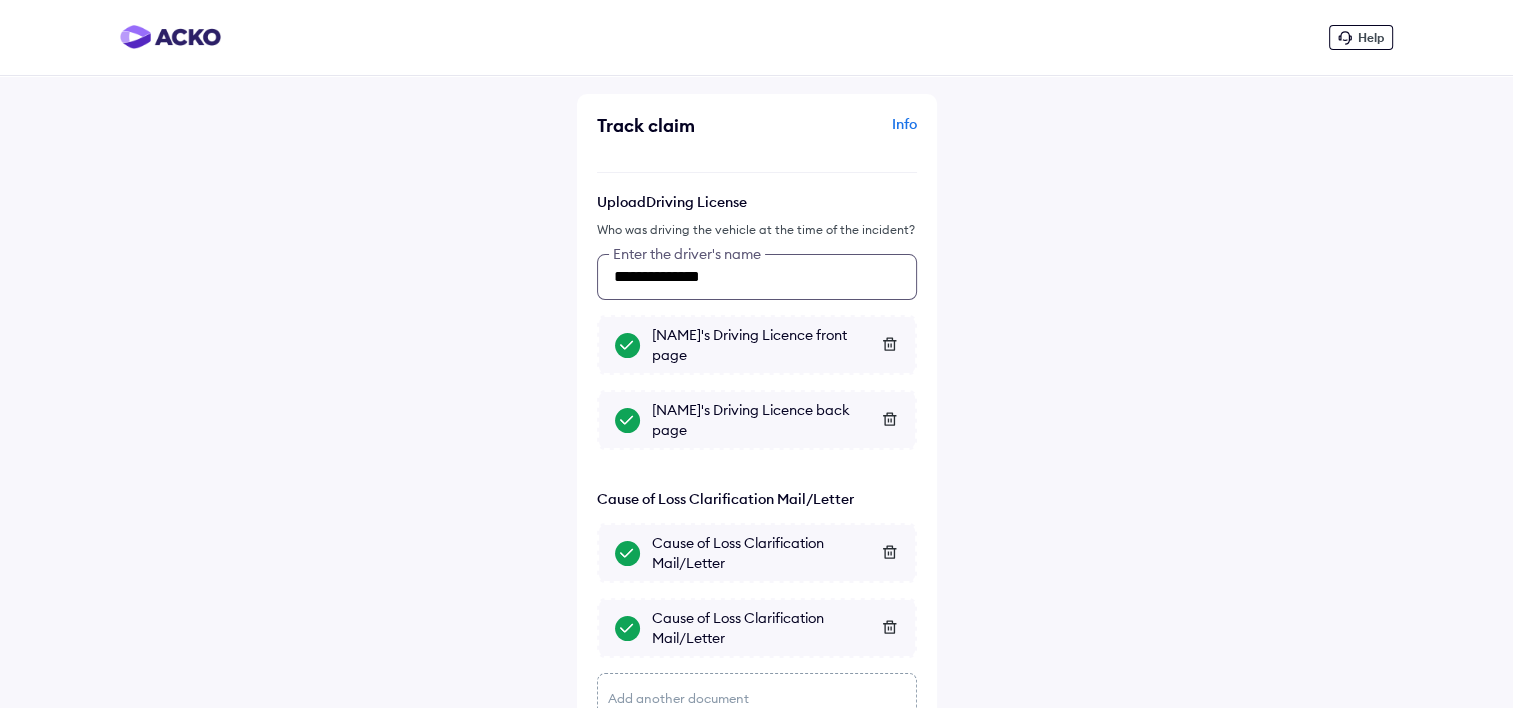 type on "**********" 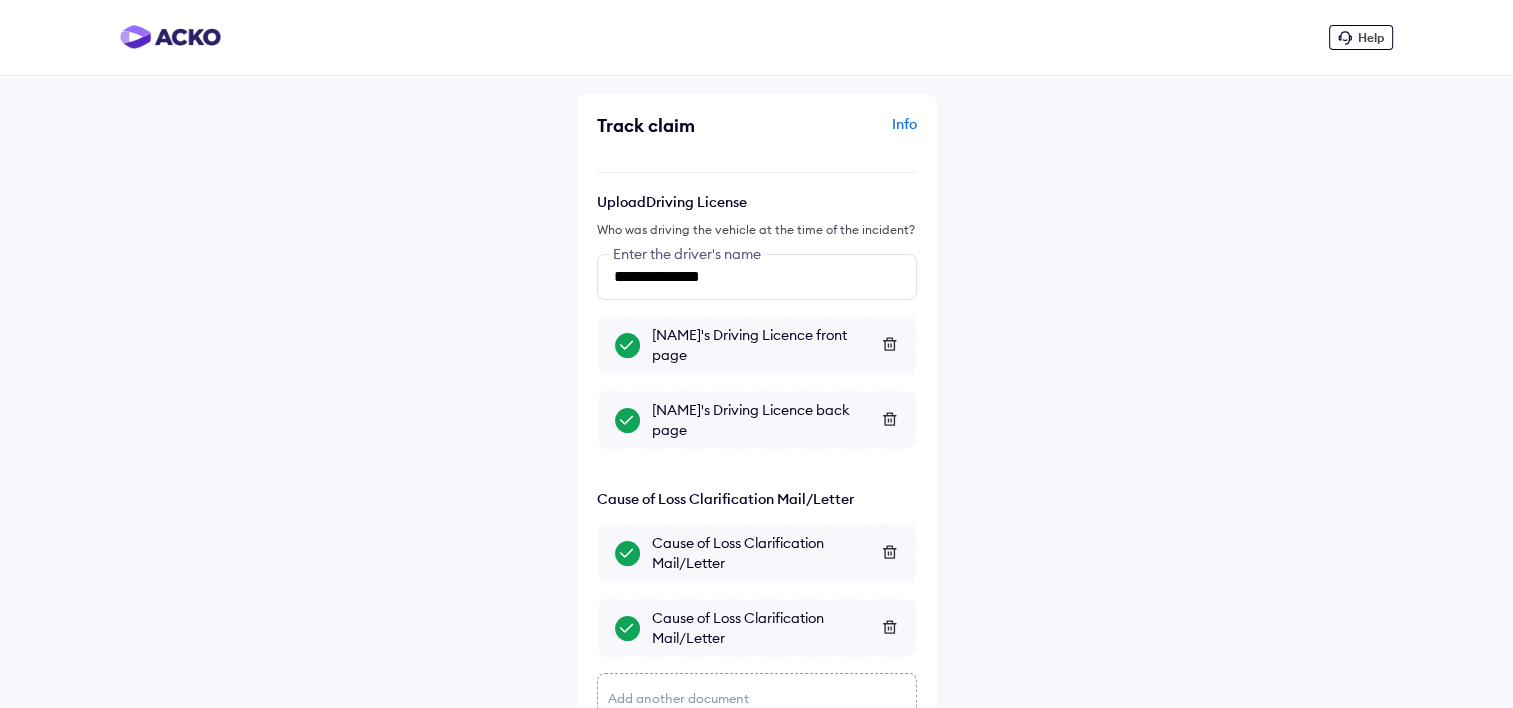 click on "**********" at bounding box center [756, 435] 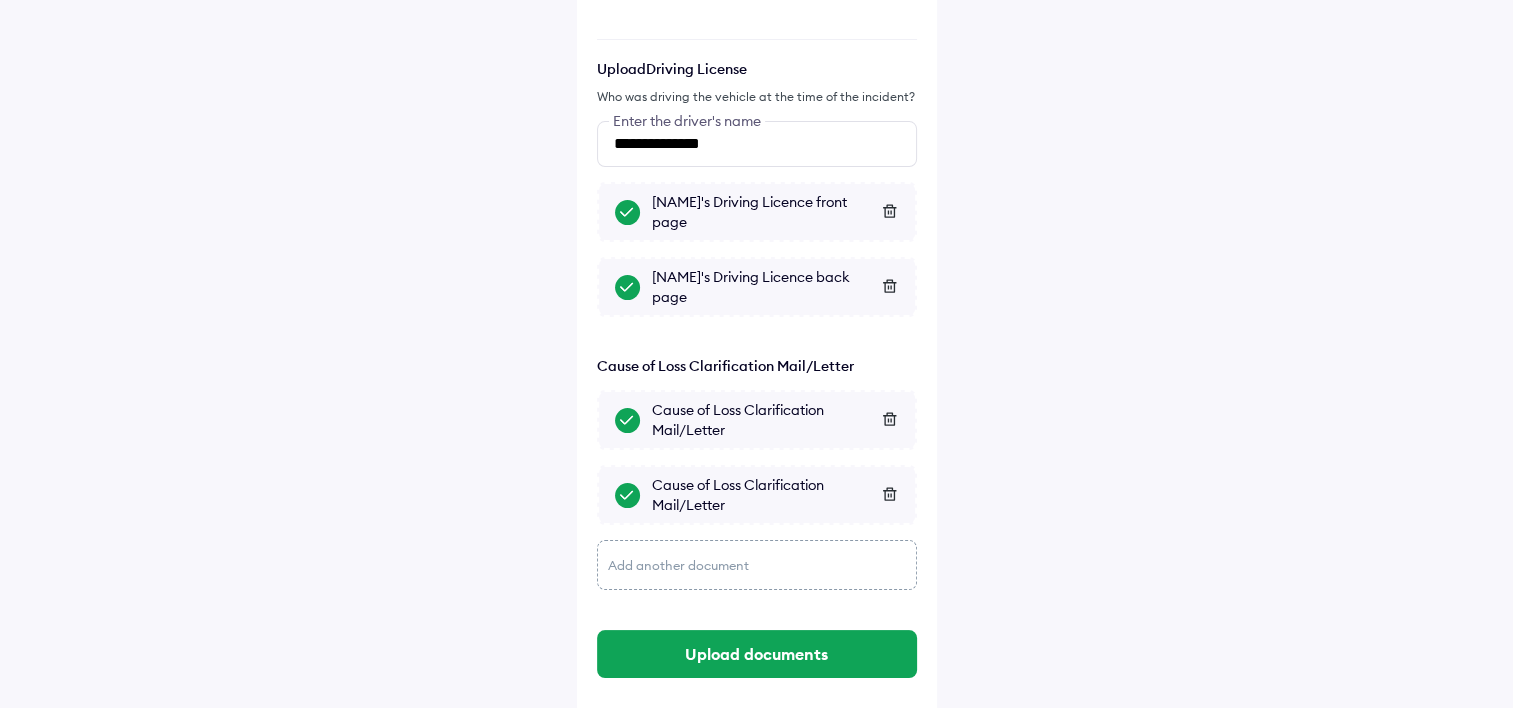 scroll, scrollTop: 163, scrollLeft: 0, axis: vertical 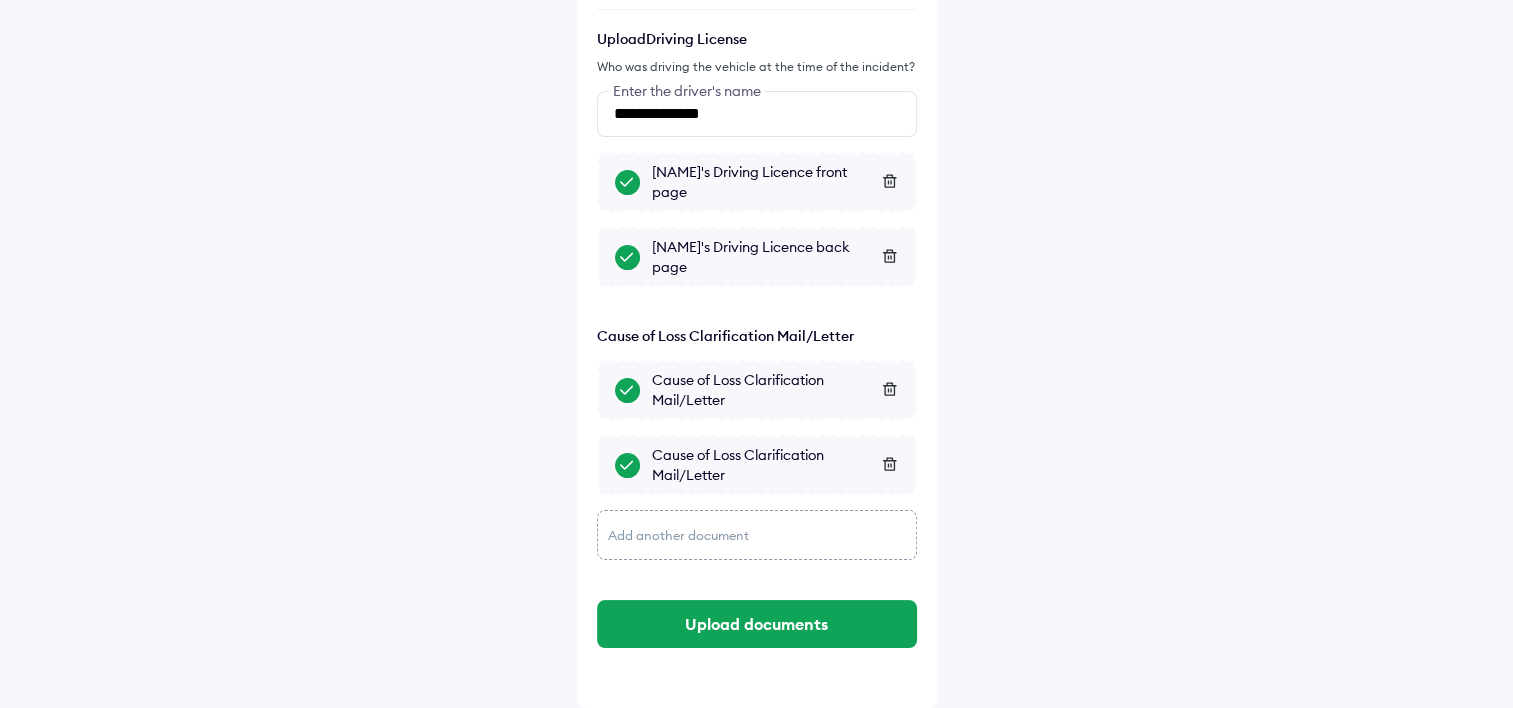 click at bounding box center (627, 465) 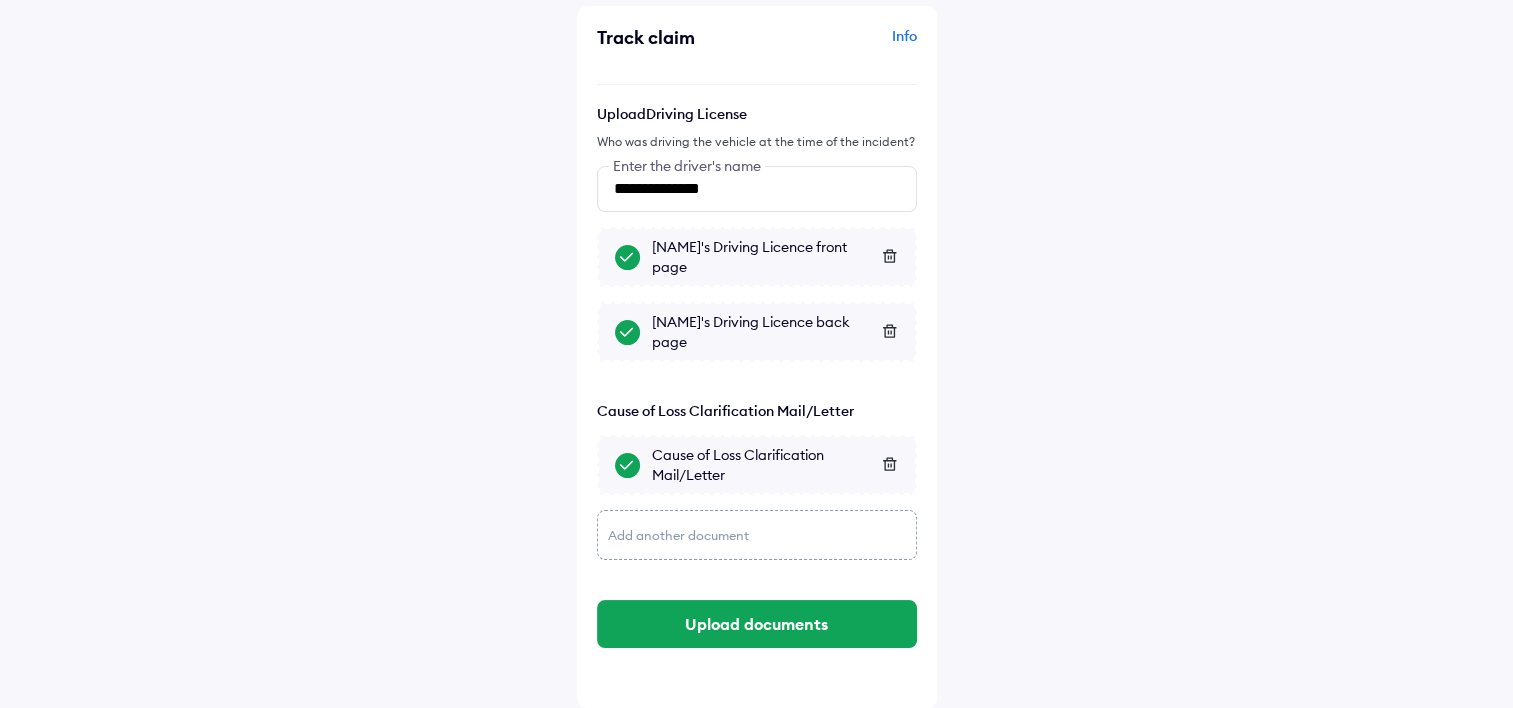 click on "Cause of Loss Clarification Mail/Letter" at bounding box center (775, 465) 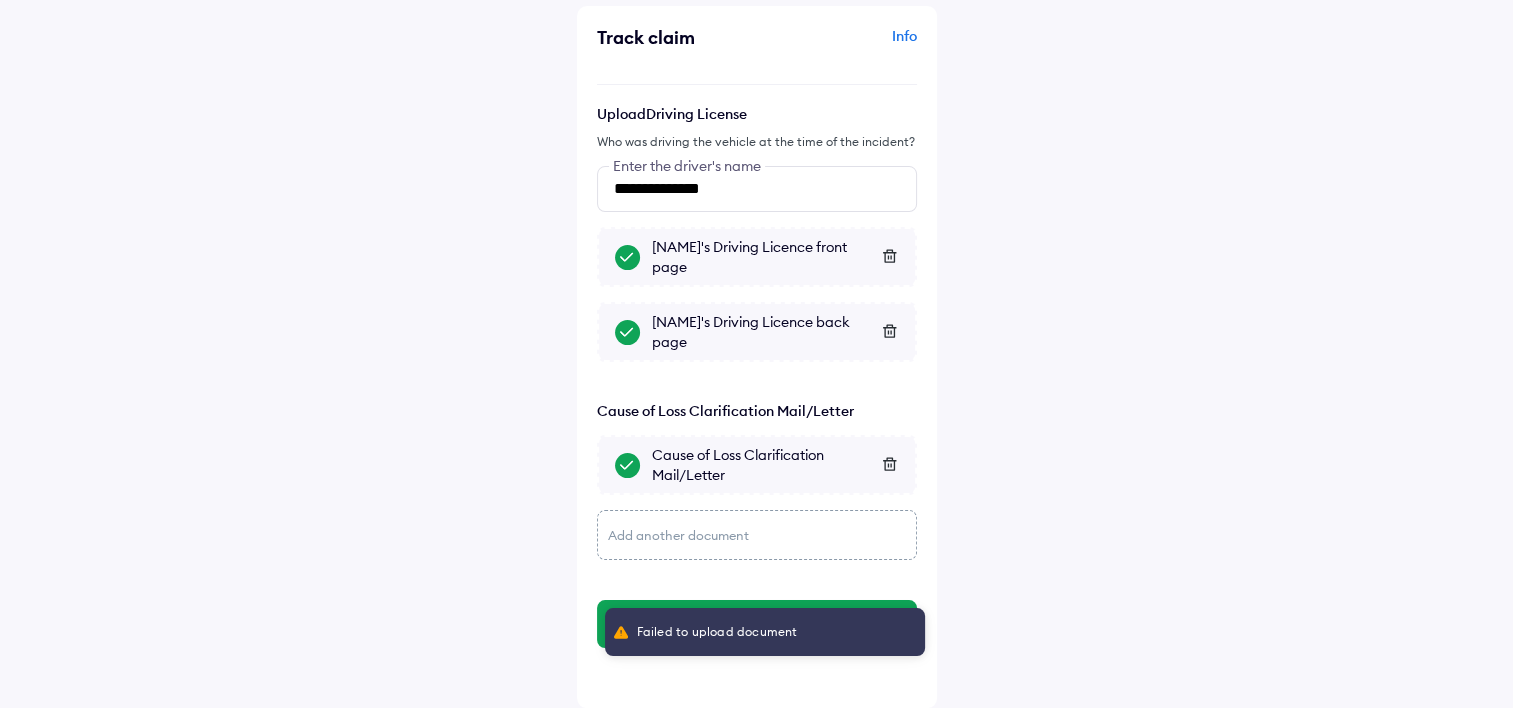 click on "**********" at bounding box center [756, 310] 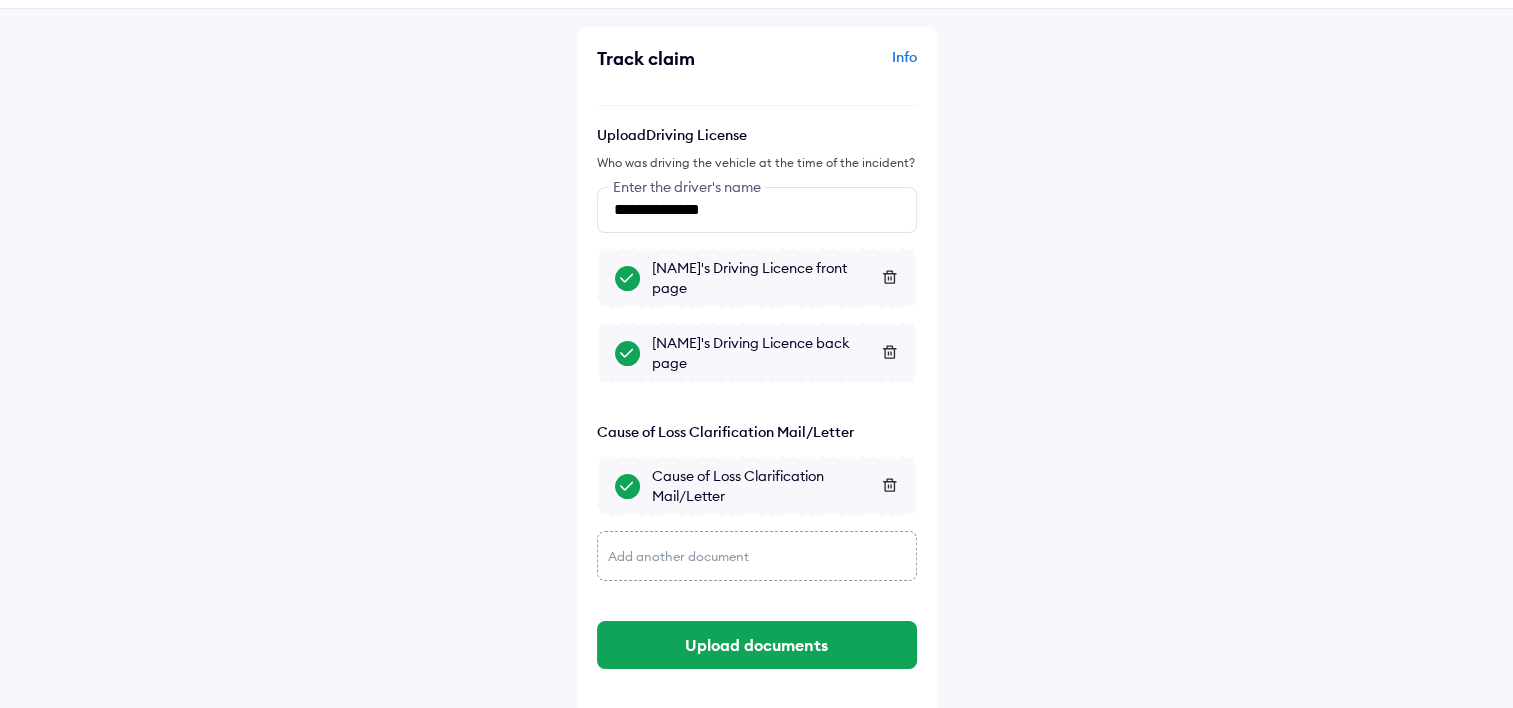 scroll, scrollTop: 88, scrollLeft: 0, axis: vertical 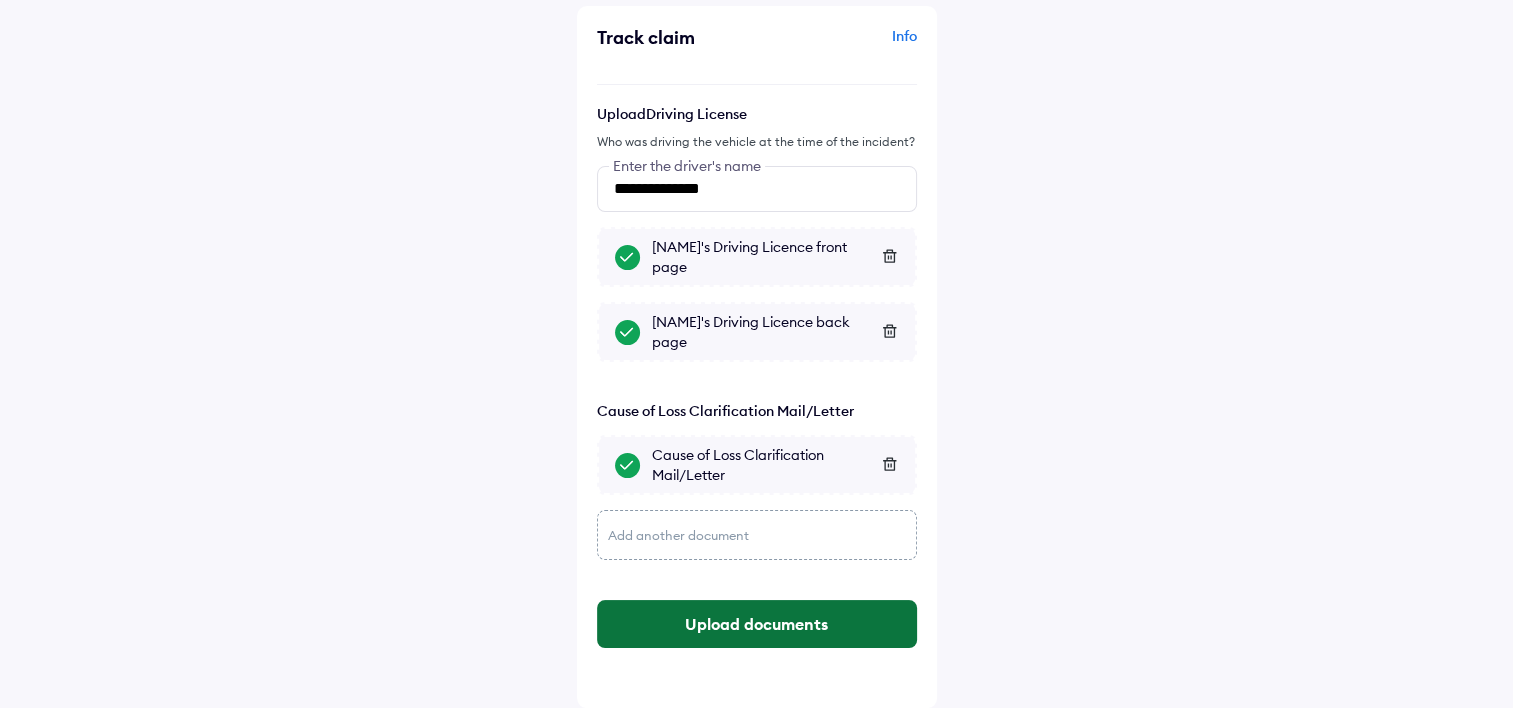 click on "Upload documents" at bounding box center [757, 624] 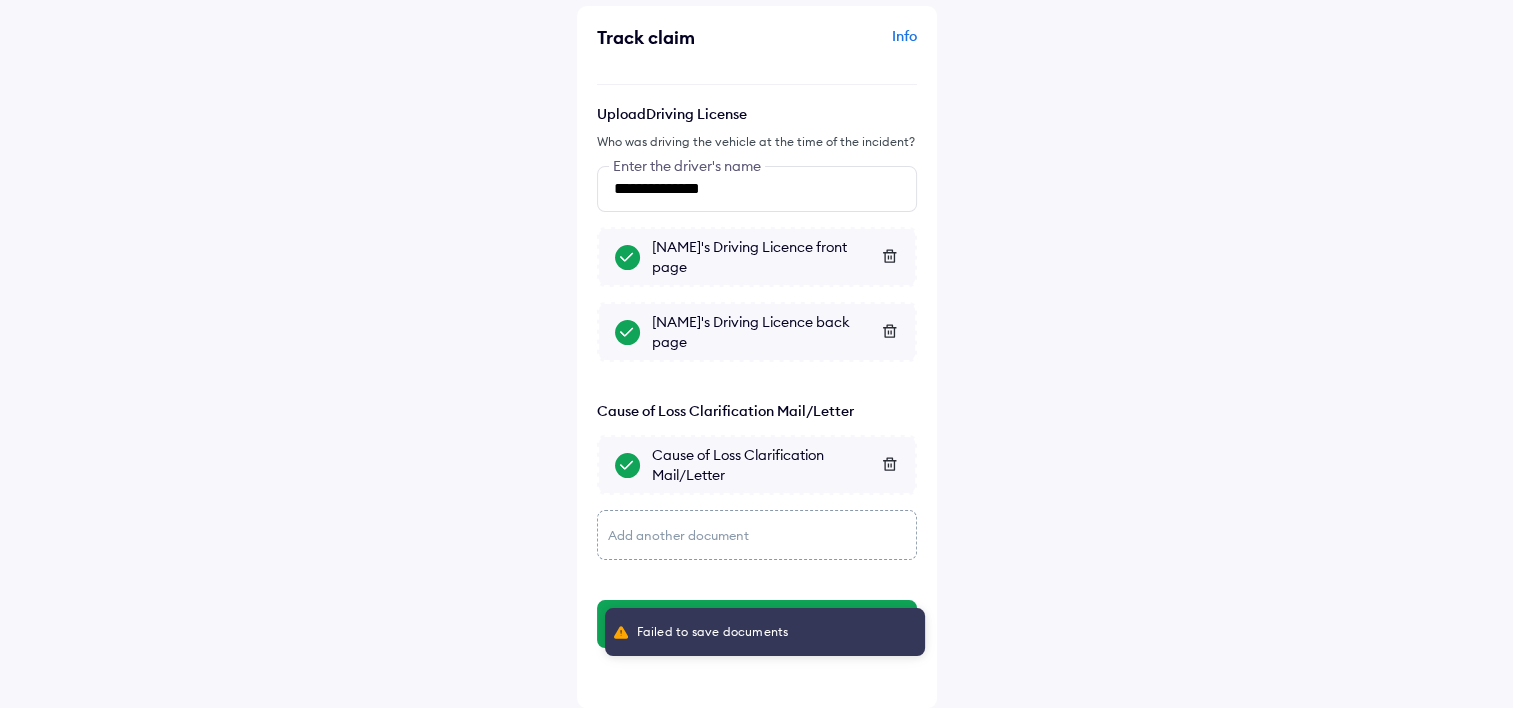 click on "Failed to save documents" at bounding box center (765, 632) 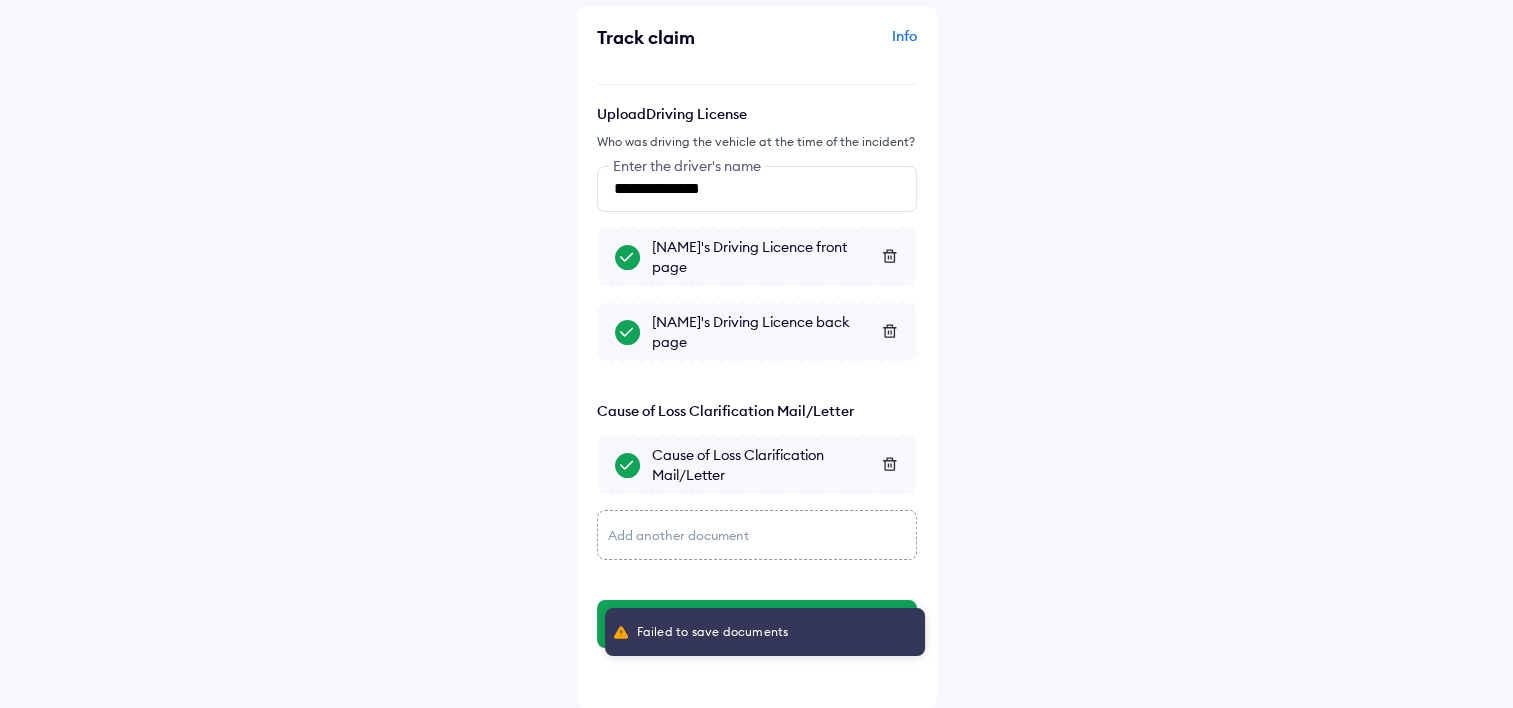 click on "**********" at bounding box center [756, 310] 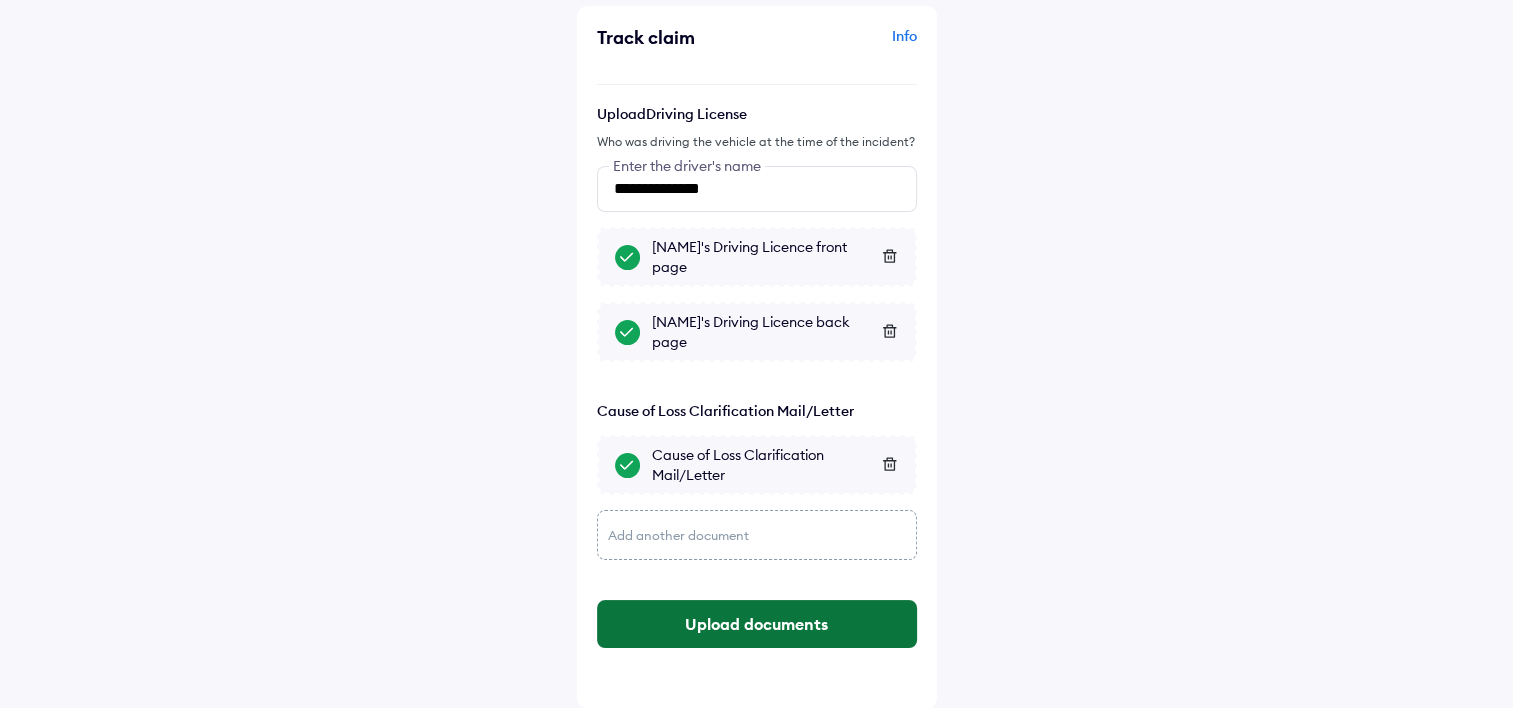 click on "Upload documents" at bounding box center [757, 624] 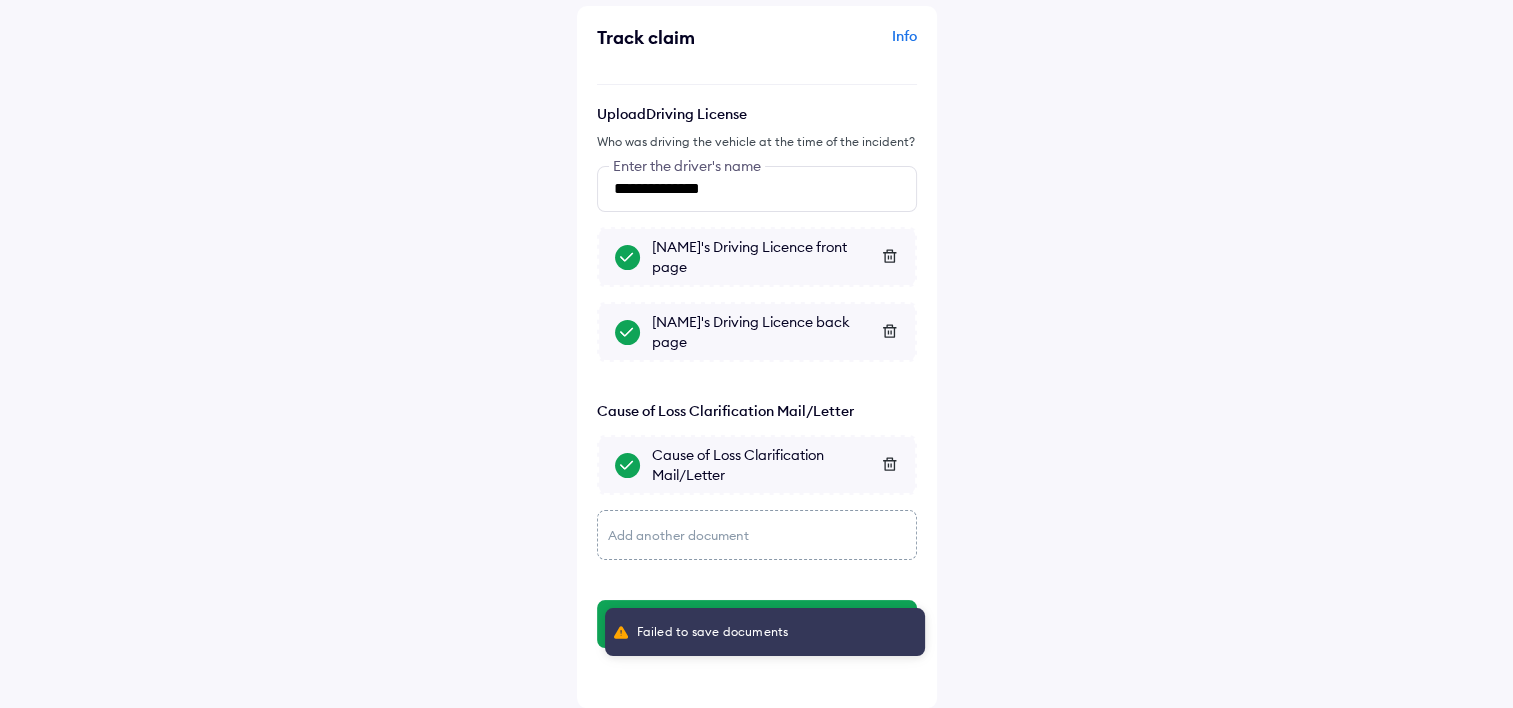 click on "Failed to save documents" at bounding box center (765, 632) 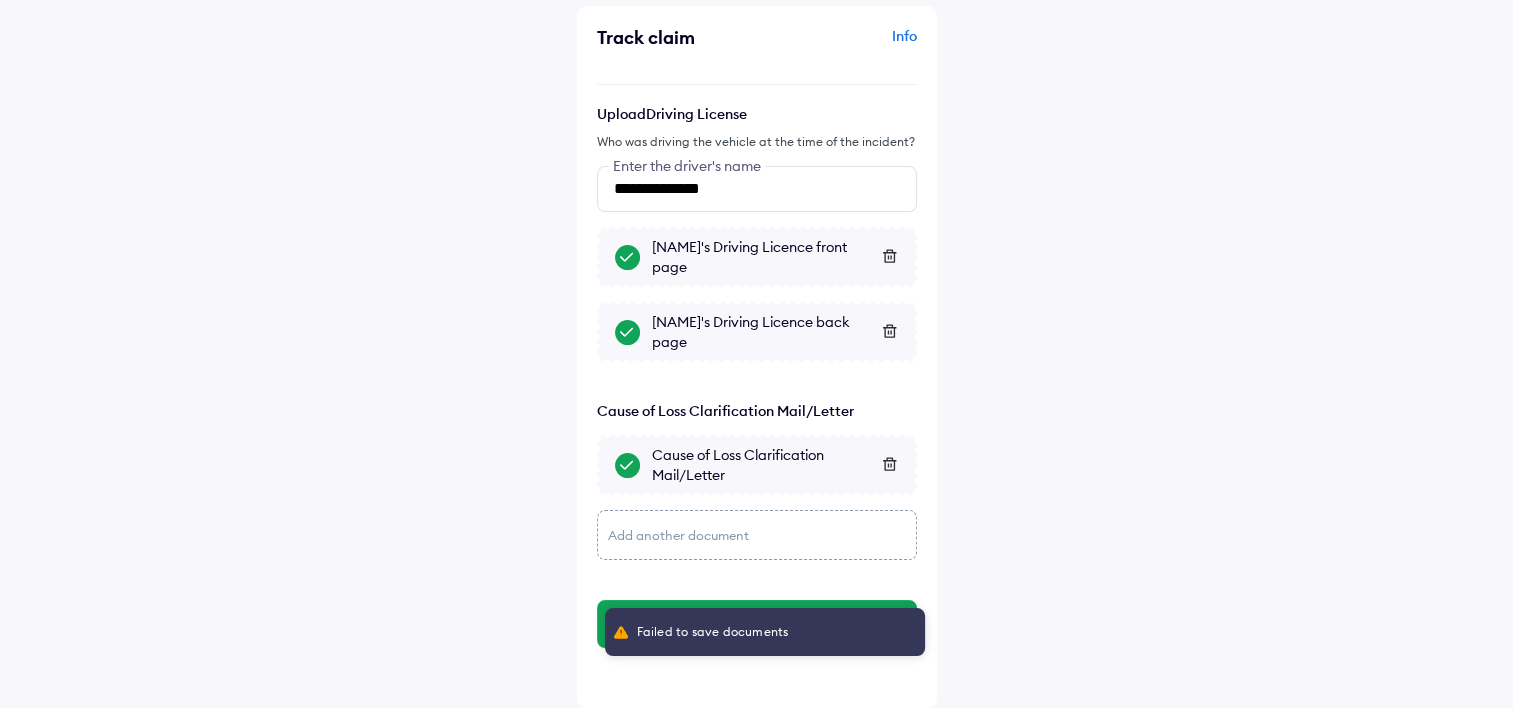 click on "**********" at bounding box center [756, 310] 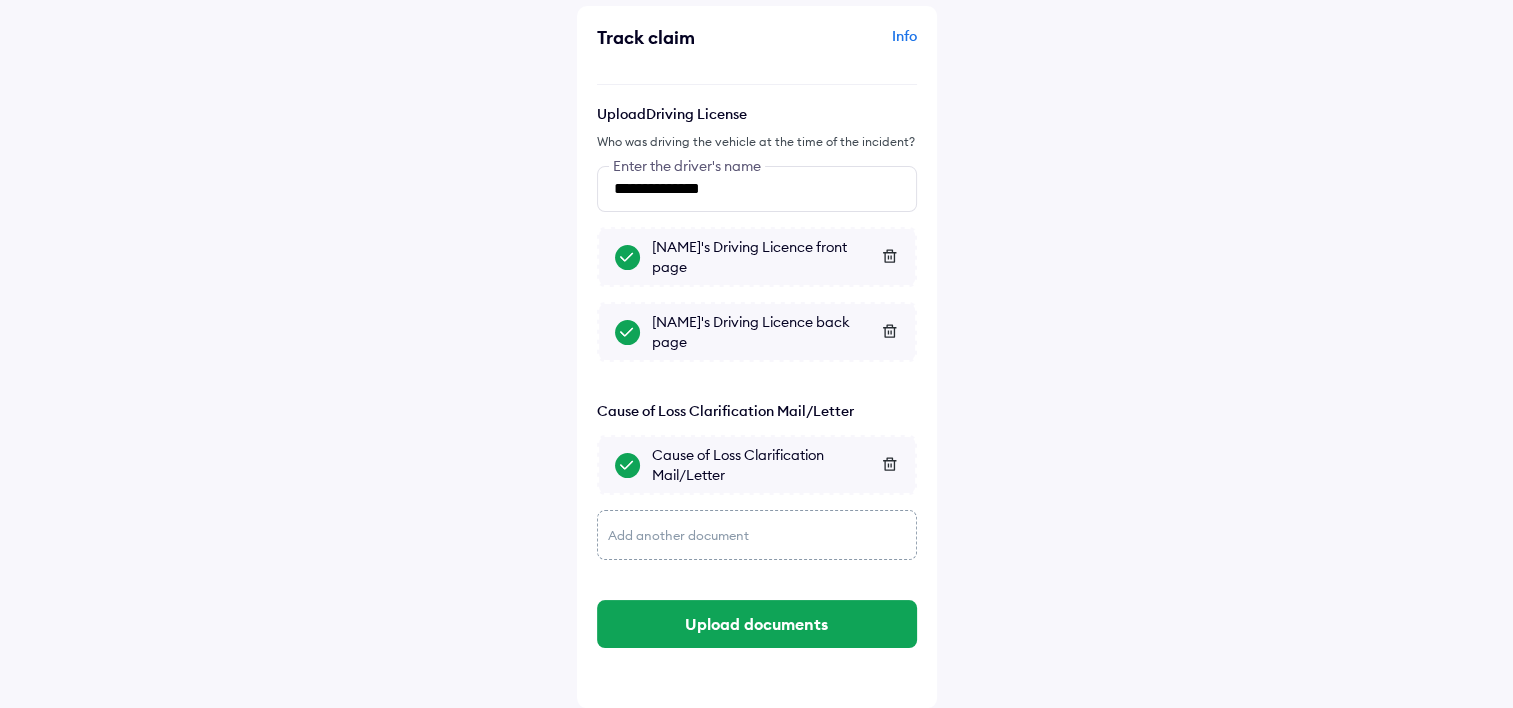 click on "Add another document" 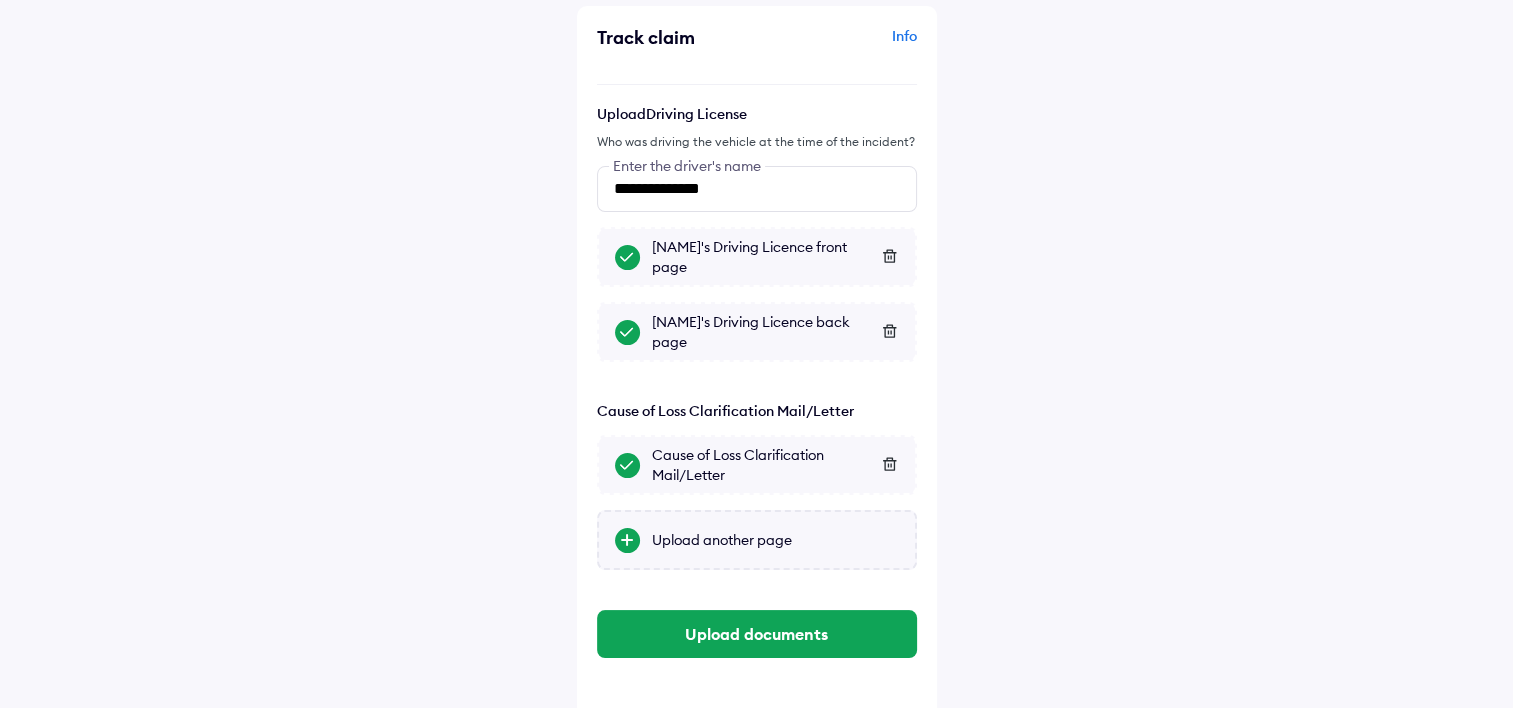 click at bounding box center [627, 540] 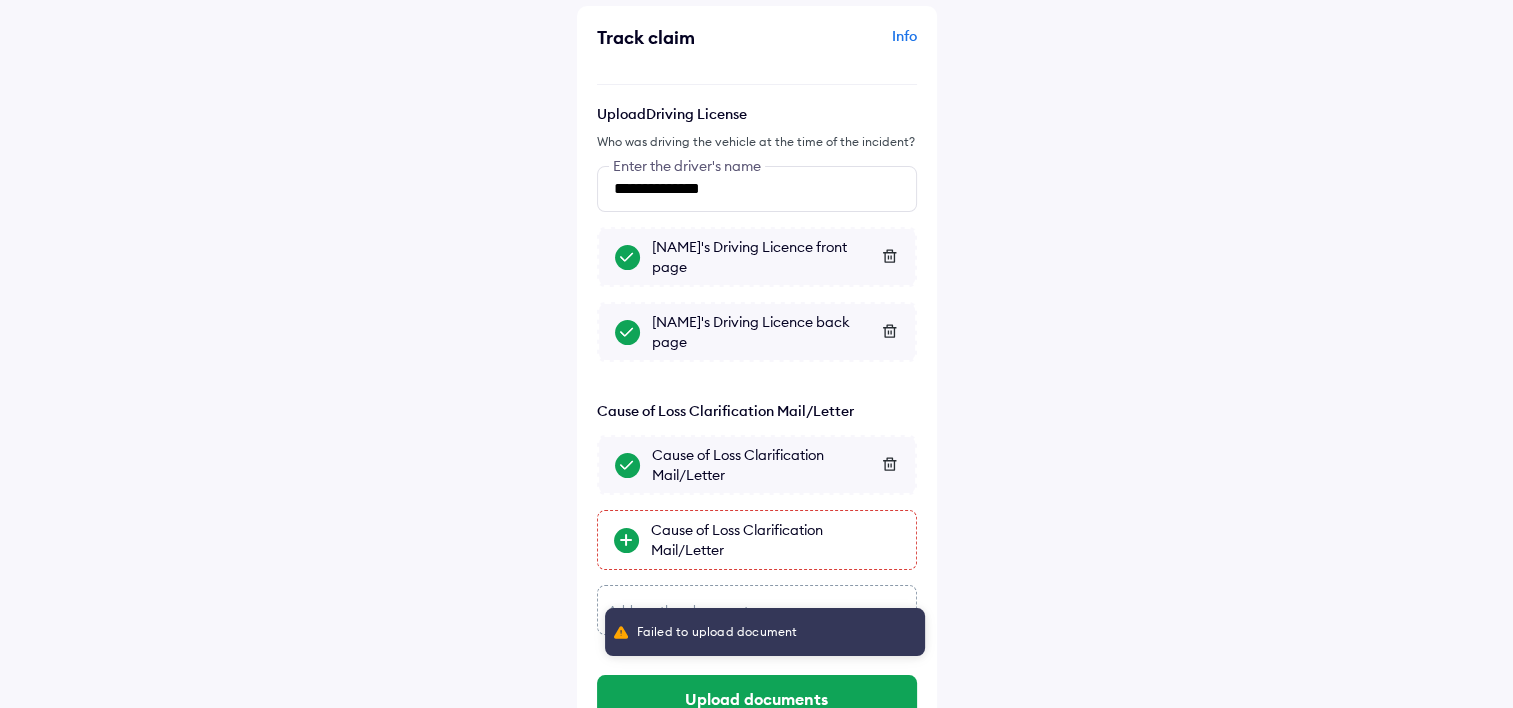 click on "**********" at bounding box center (756, 347) 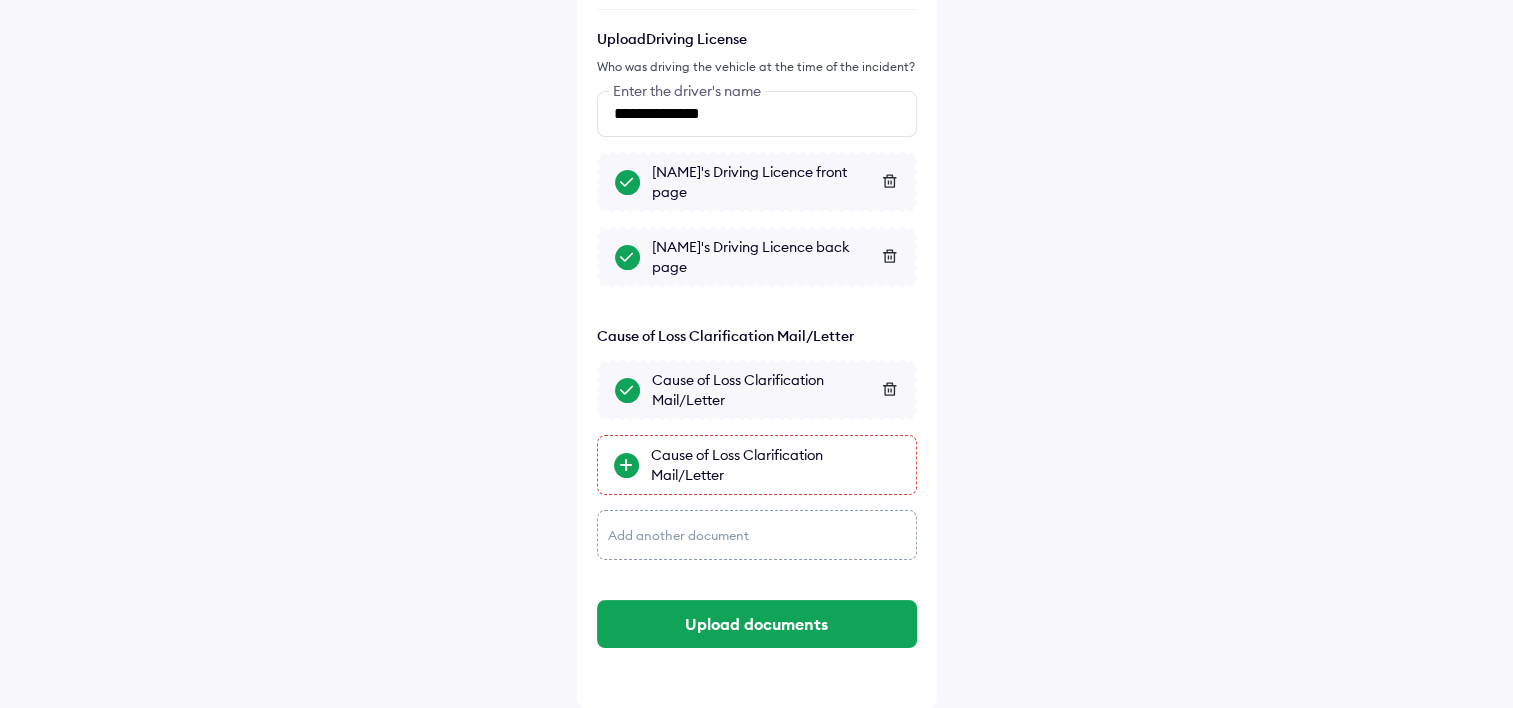scroll, scrollTop: 0, scrollLeft: 0, axis: both 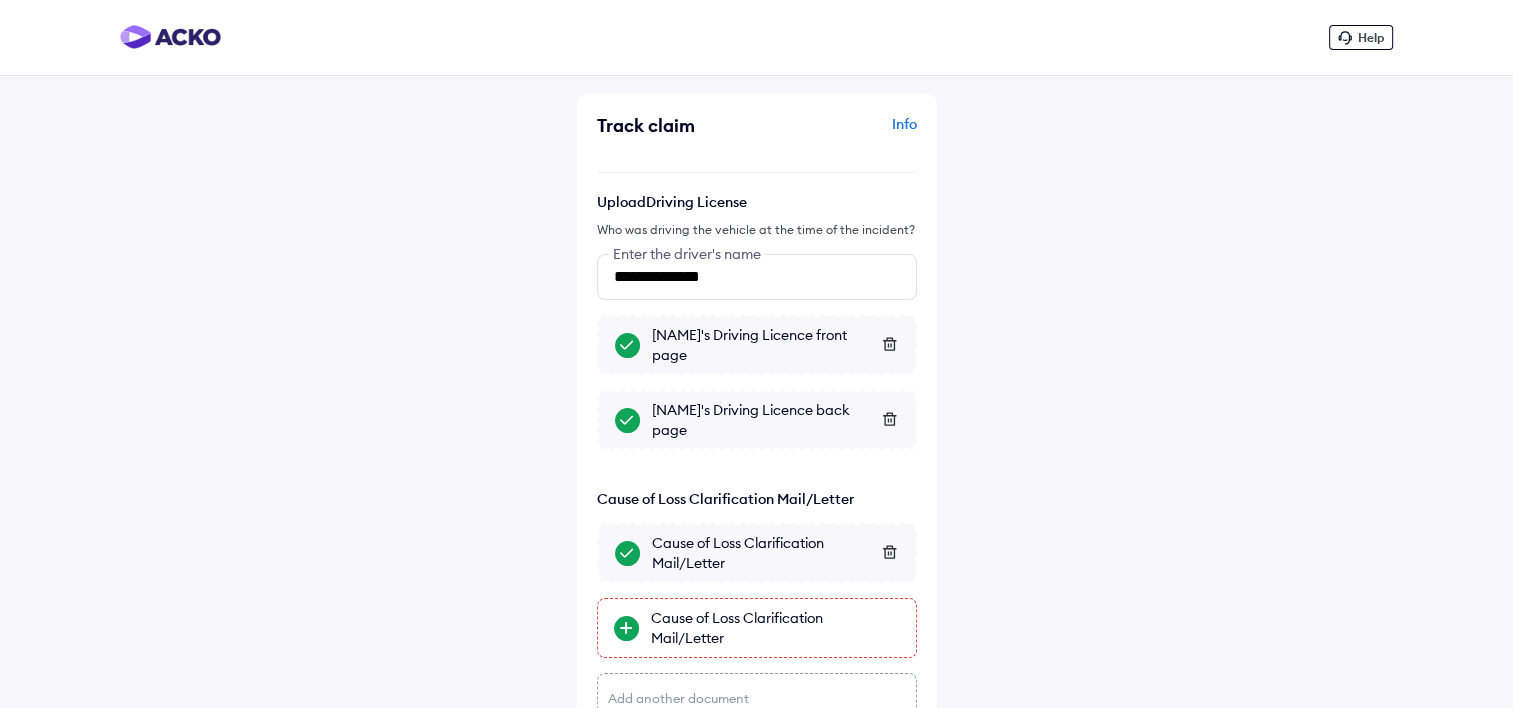 click on "**********" at bounding box center (756, 435) 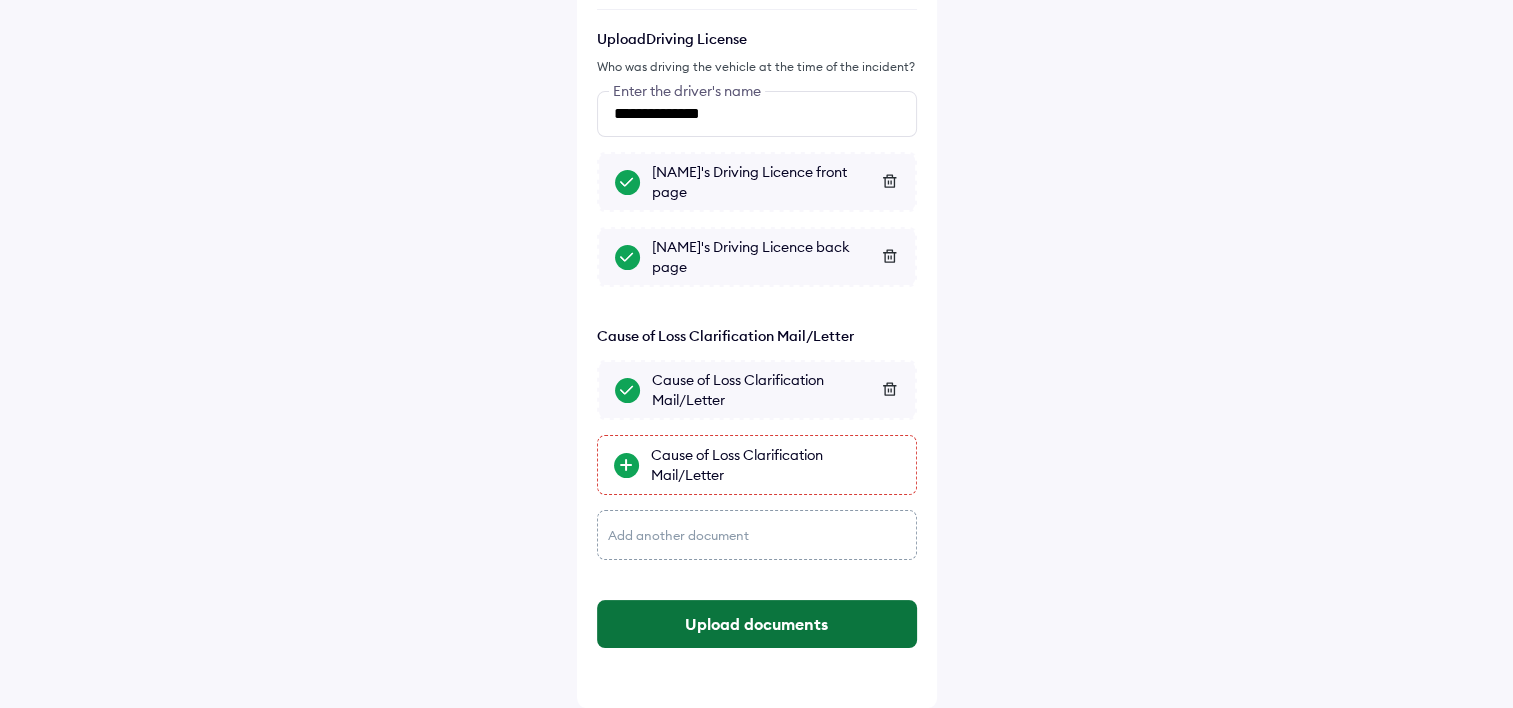 click on "Upload documents" at bounding box center (757, 624) 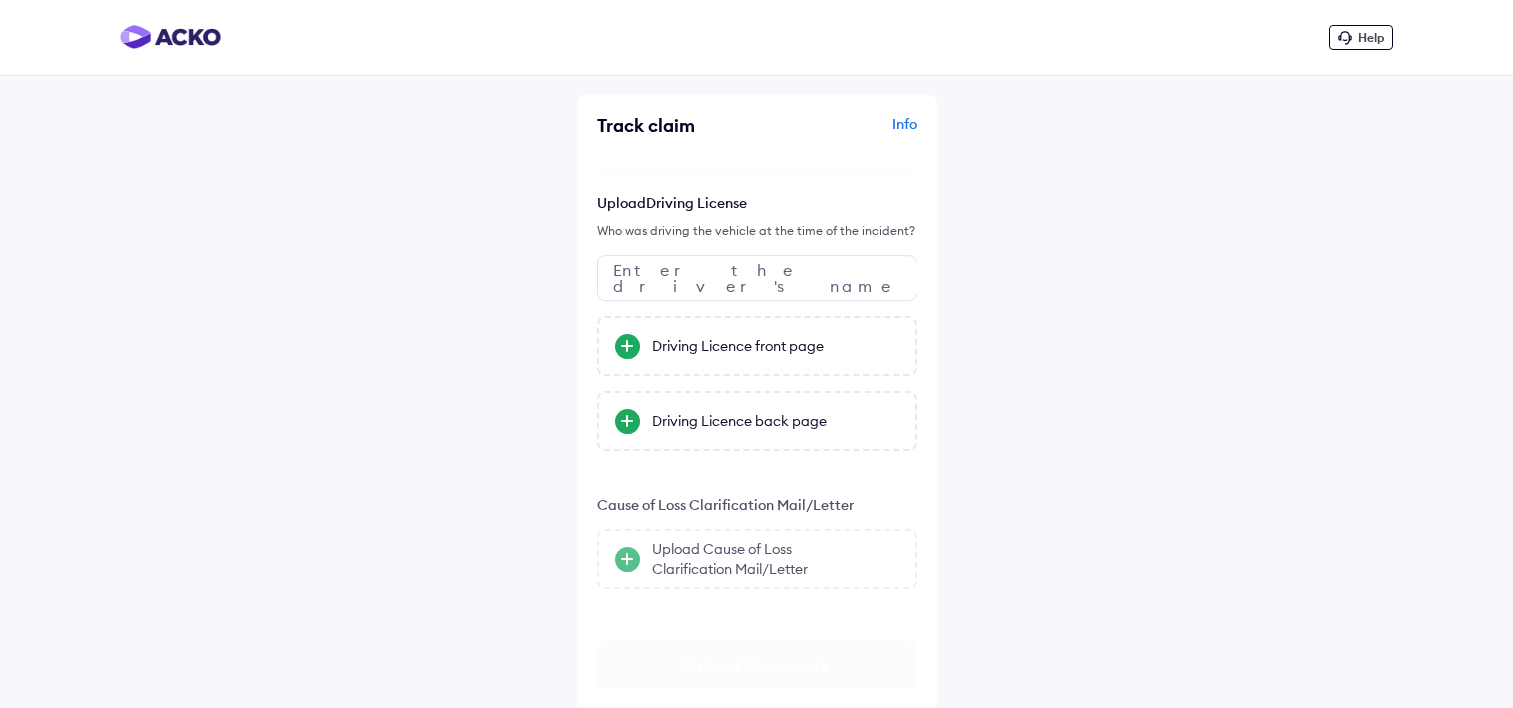 scroll, scrollTop: 0, scrollLeft: 0, axis: both 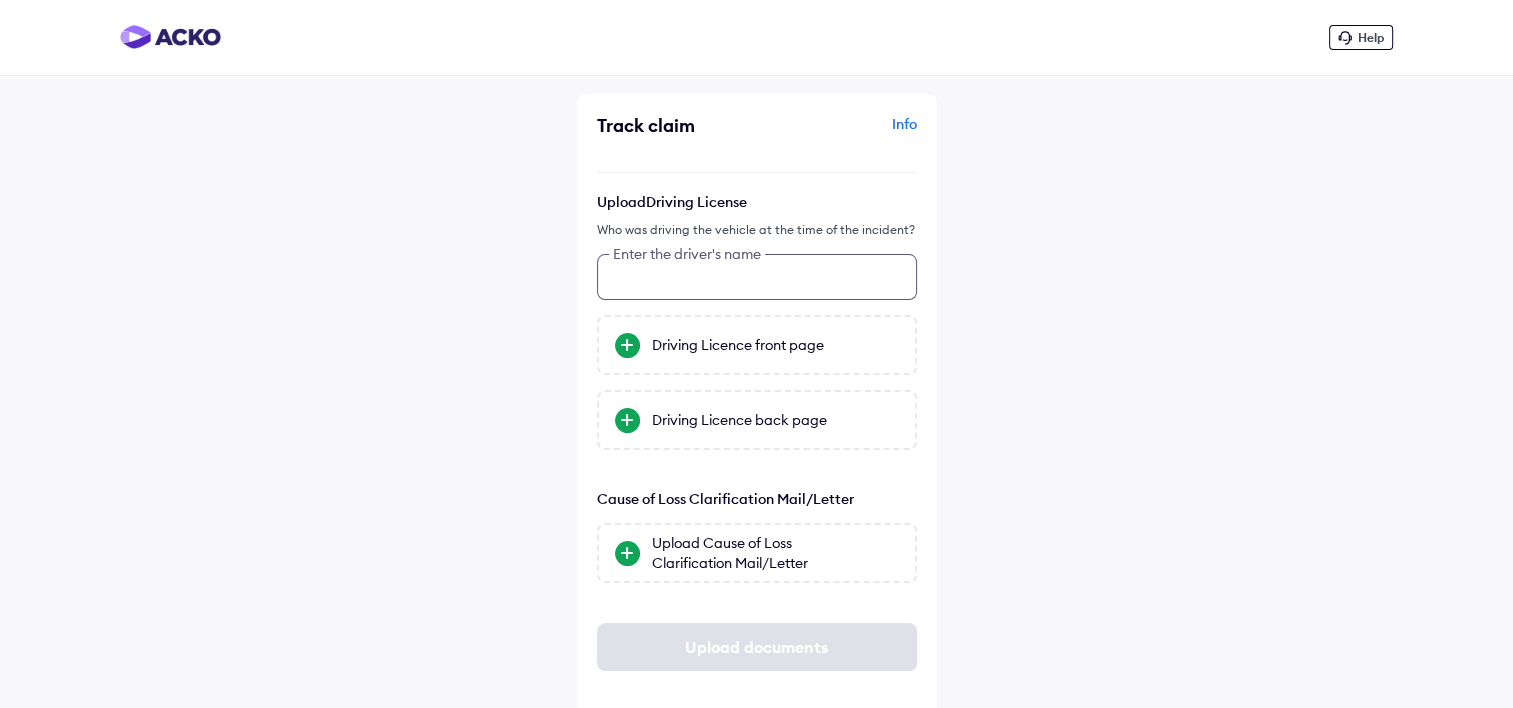 click at bounding box center [757, 277] 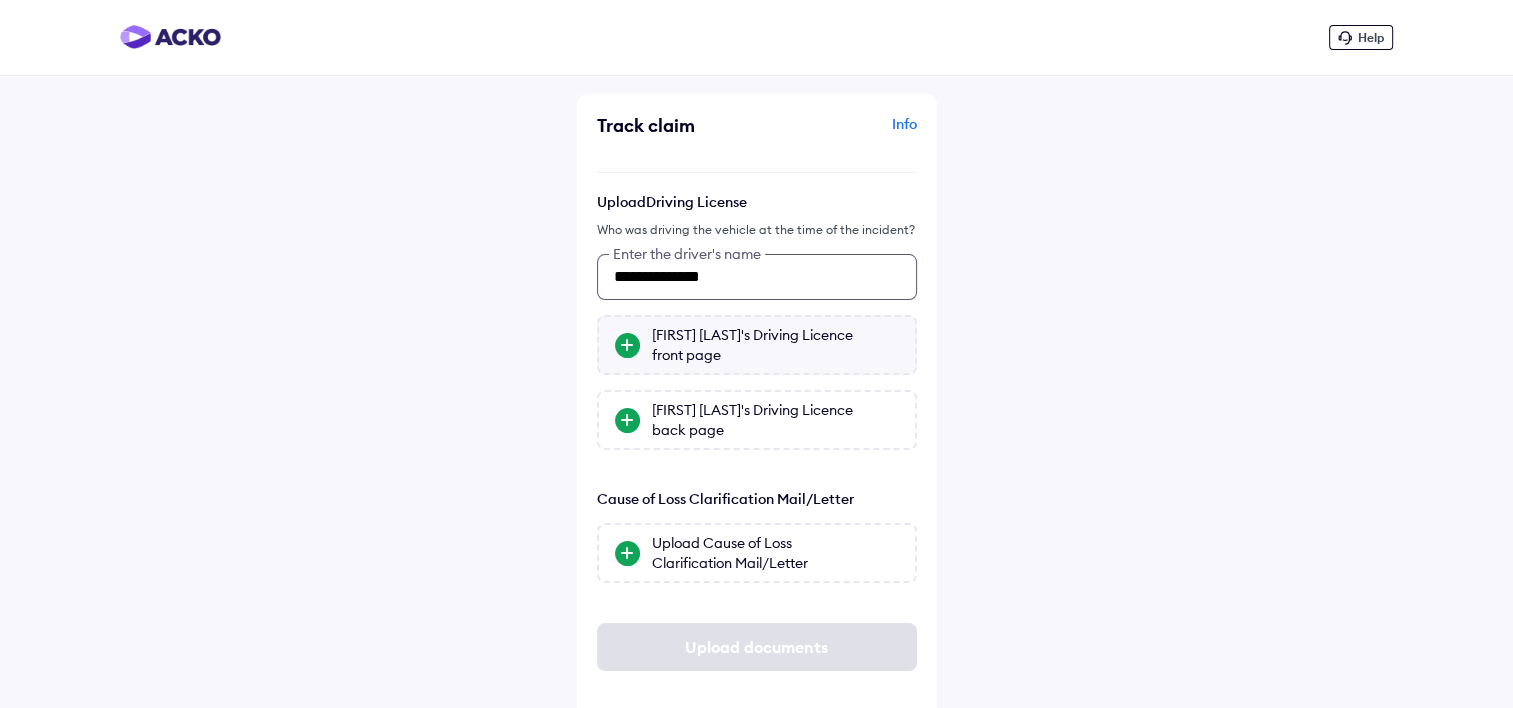 type on "**********" 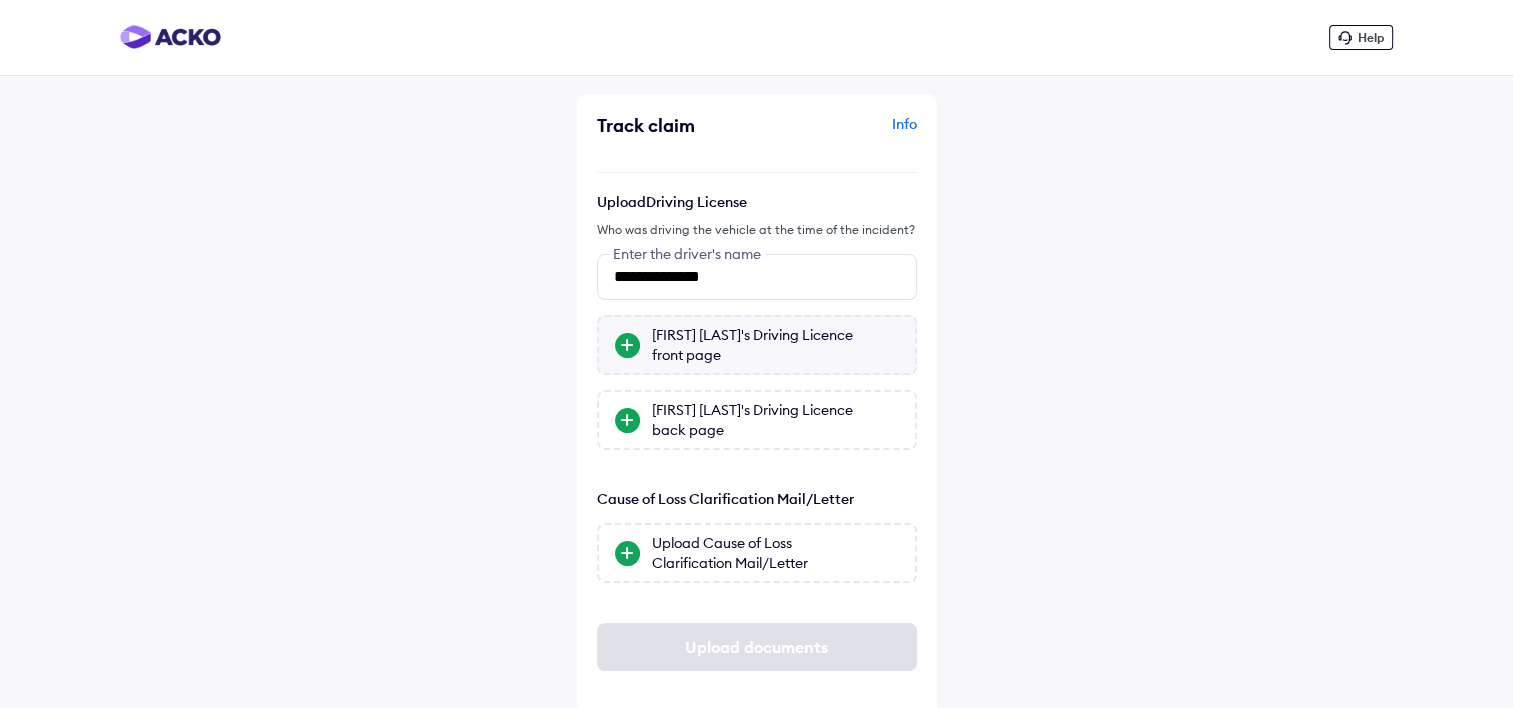 click on "Nabarun Halder's Driving Licence front page" at bounding box center [775, 345] 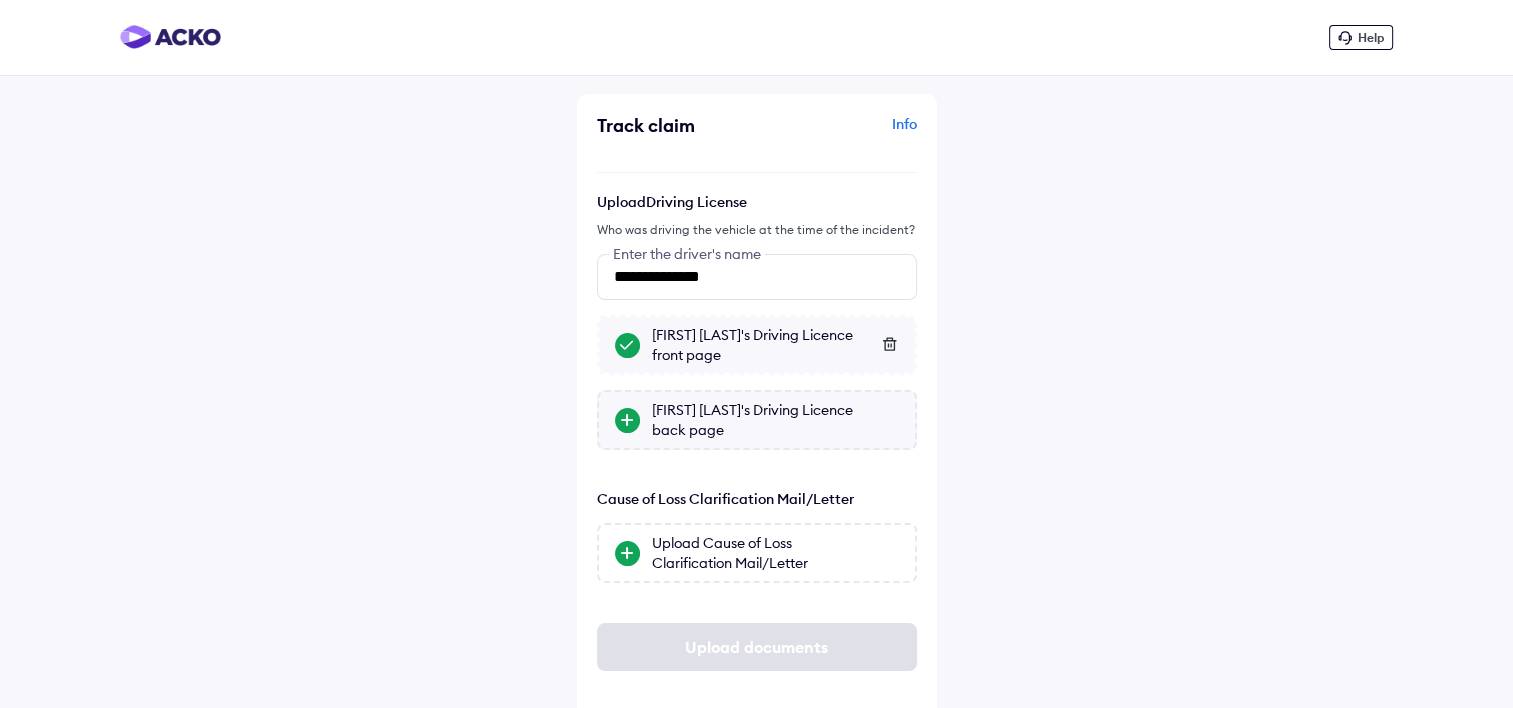 click on "Nabarun Halder's Driving Licence back page" at bounding box center (775, 420) 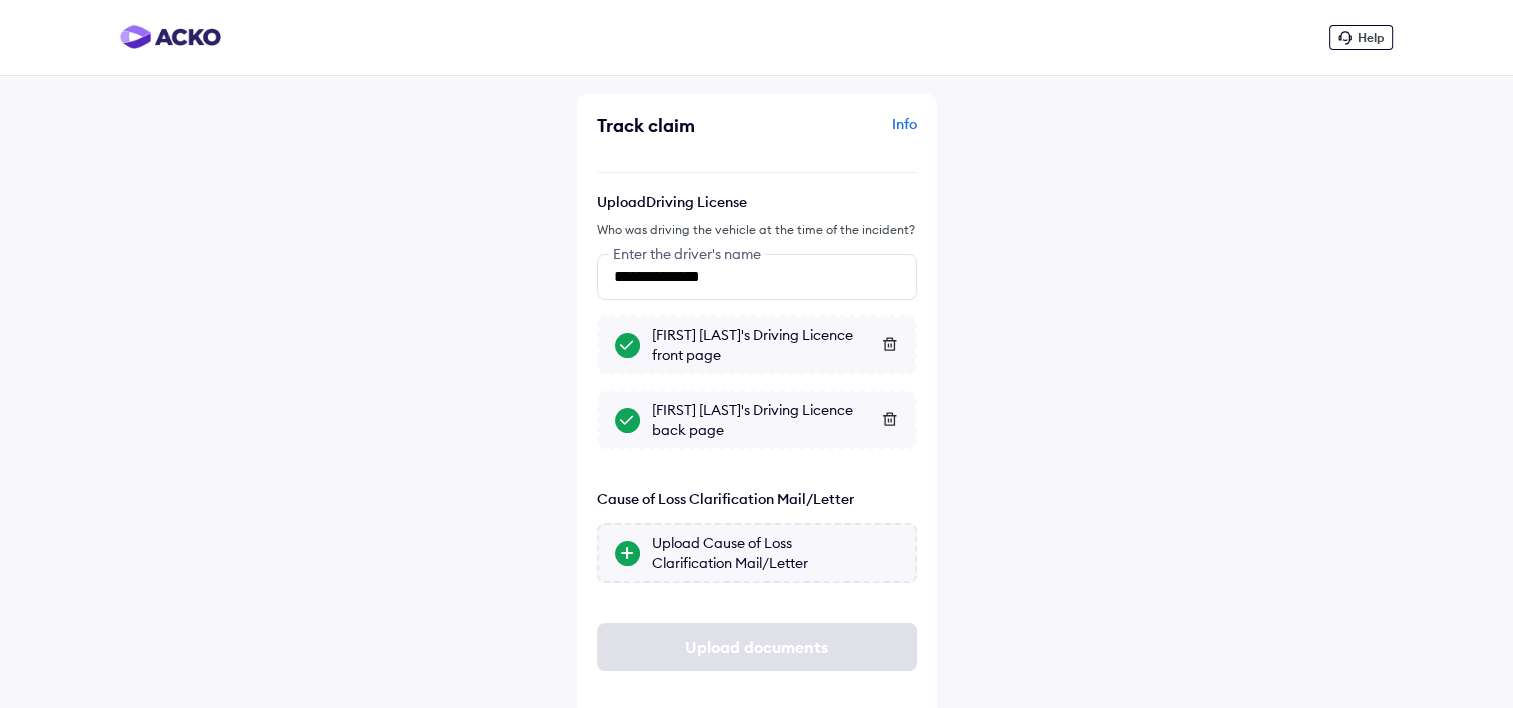 click on "Upload Cause of Loss Clarification Mail/Letter" at bounding box center (775, 553) 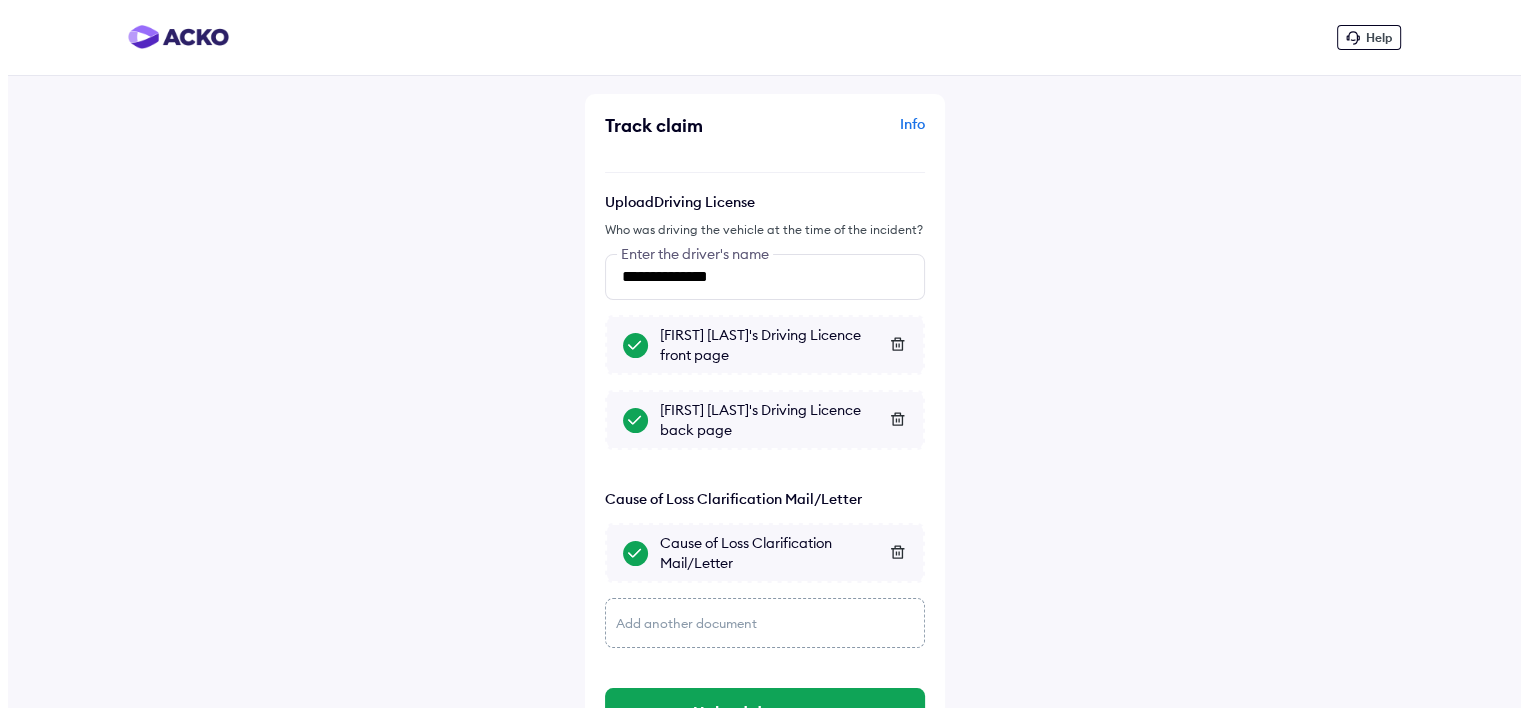 scroll, scrollTop: 88, scrollLeft: 0, axis: vertical 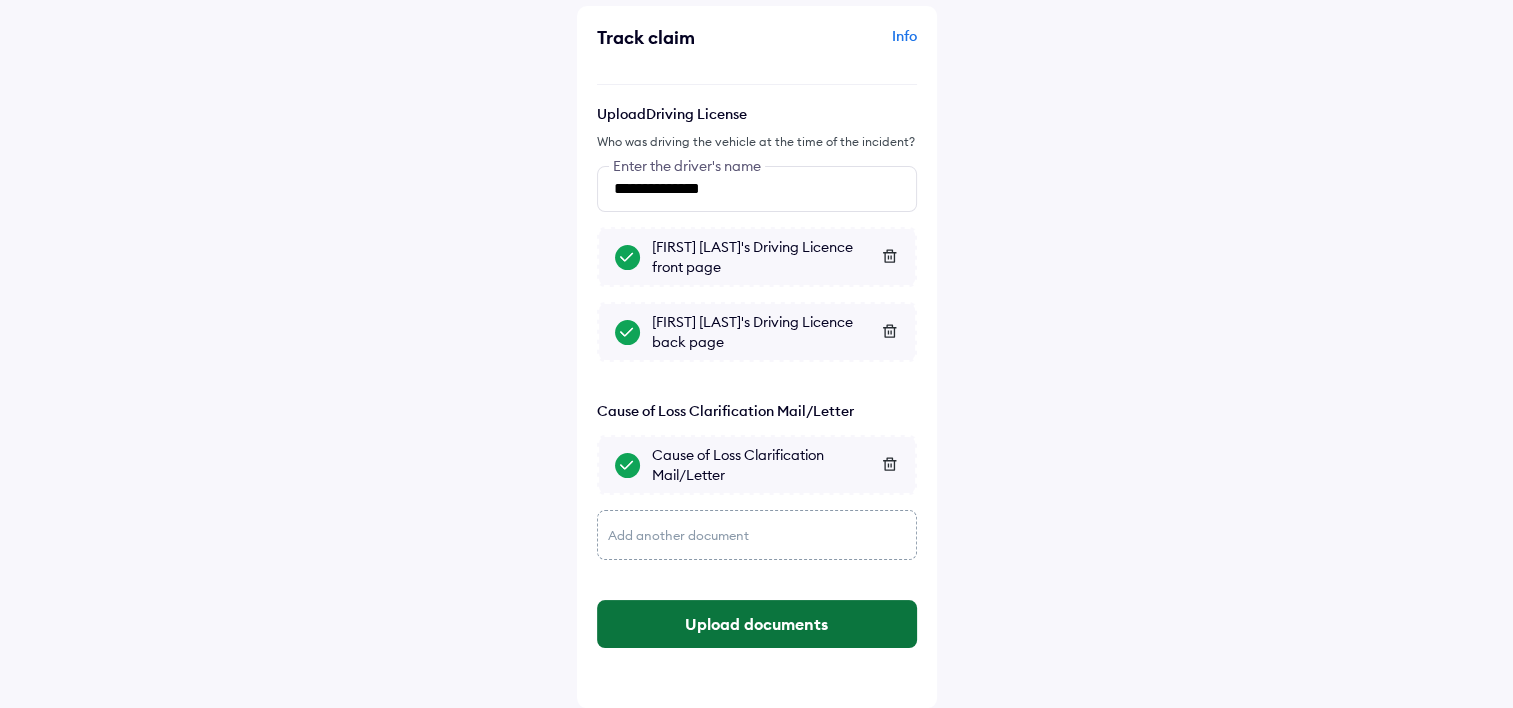 click on "Upload documents" at bounding box center [757, 624] 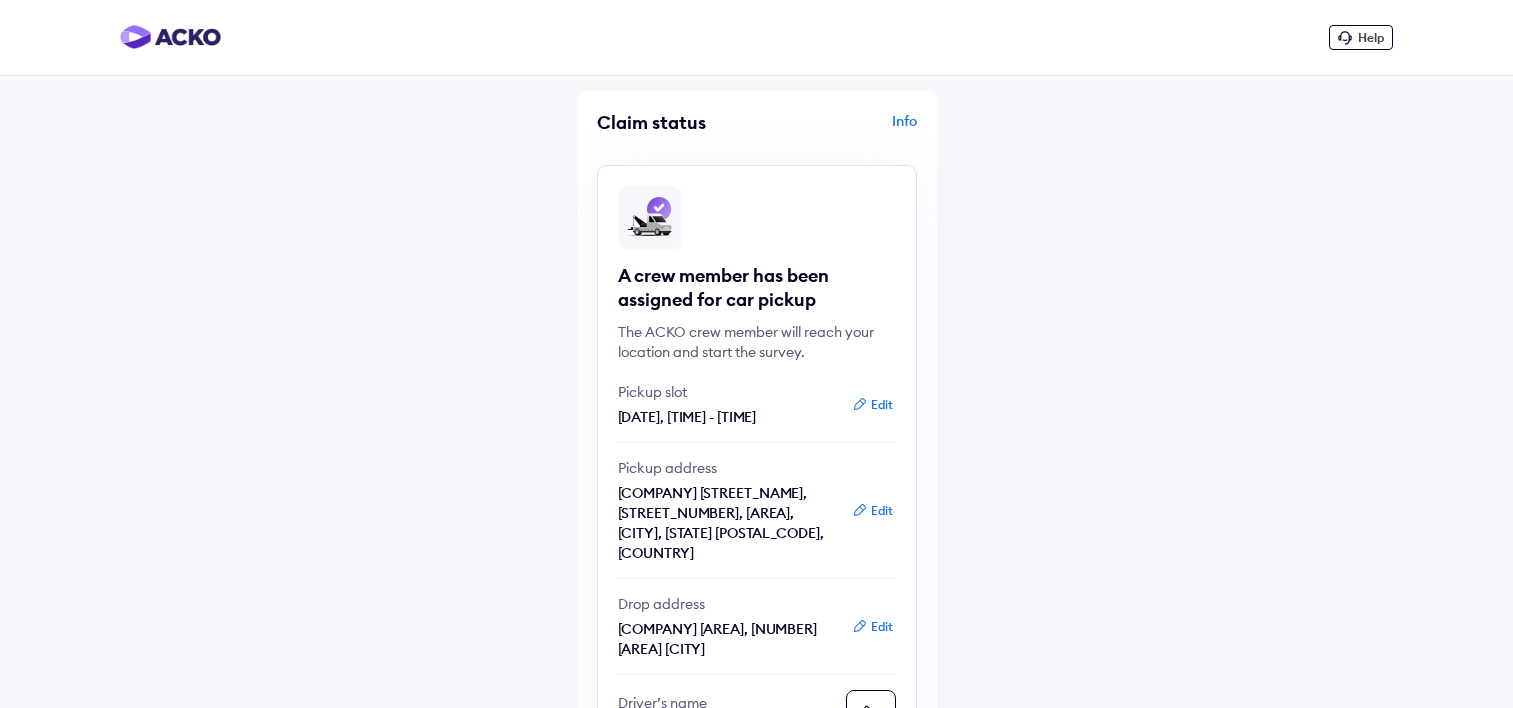 scroll, scrollTop: 0, scrollLeft: 0, axis: both 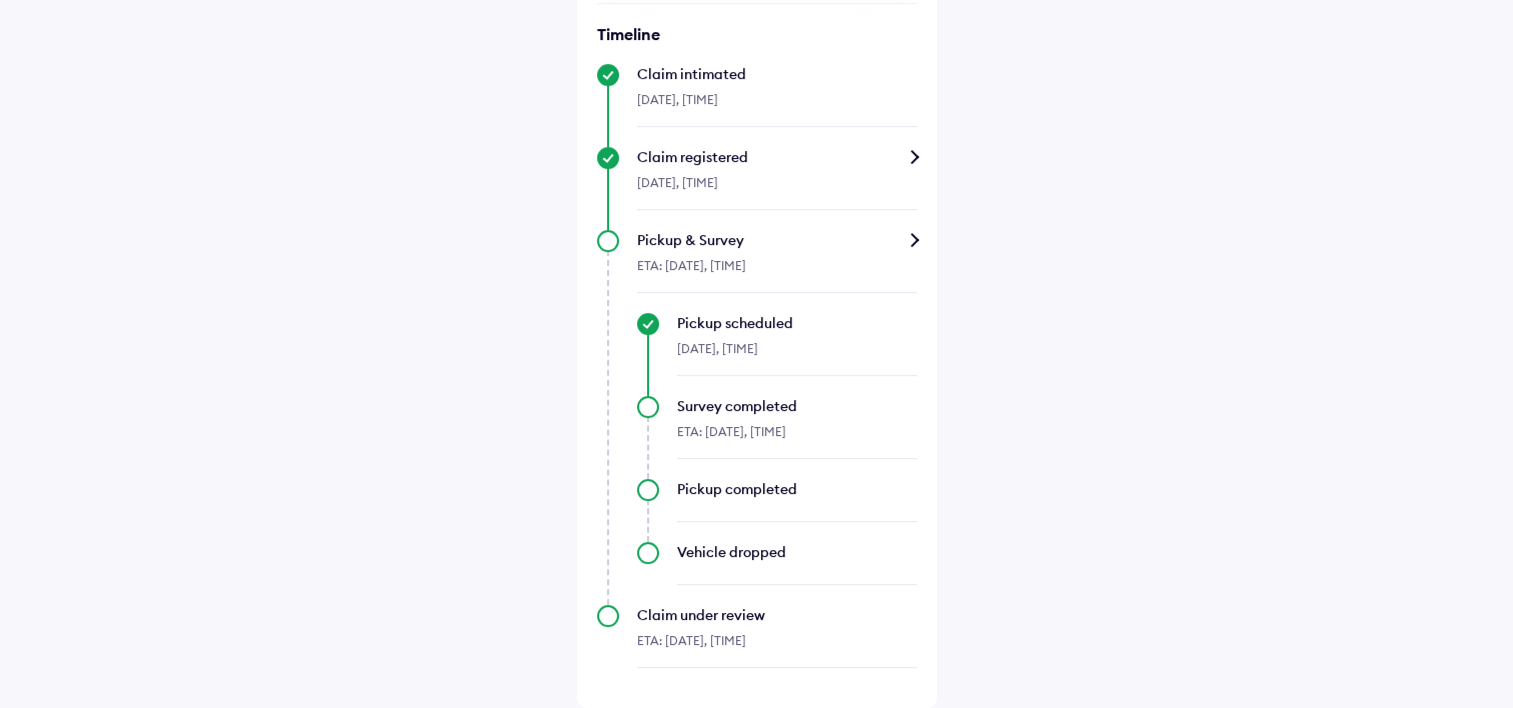 click on "Help Claim status Info A crew member has been assigned for car pickup The ACKO crew member will reach your location and start the survey. Pickup slot 04 Aug, 10:00 AM - 12:00 PM Edit Pickup address DSR Waterscape, 2112, Horamavu Main Rd, Horamavu, Bengaluru, Huvinane, Karnataka 560043, India Edit Drop address Acko Drive Service Centre
Thanisandra, # 837/100//2 & 836/100/2
K R Puram Bangalore Edit Driver’s name Shiva B I will drop the  car  myself Timeline Claim intimated 03-Aug-2025, 11:31 AM Claim registered 03-Aug-2025, 11:31 AM Pickup & Survey ETA: 04-Aug-2025, 12:00 PM Pickup scheduled 03-Aug-2025, 11:31 AM Survey completed ETA: 04-Aug-2025, 12:00 PM Pickup completed Vehicle dropped Claim under review ETA: 04-Aug-2025, 12:30 PM" at bounding box center (756, -79) 